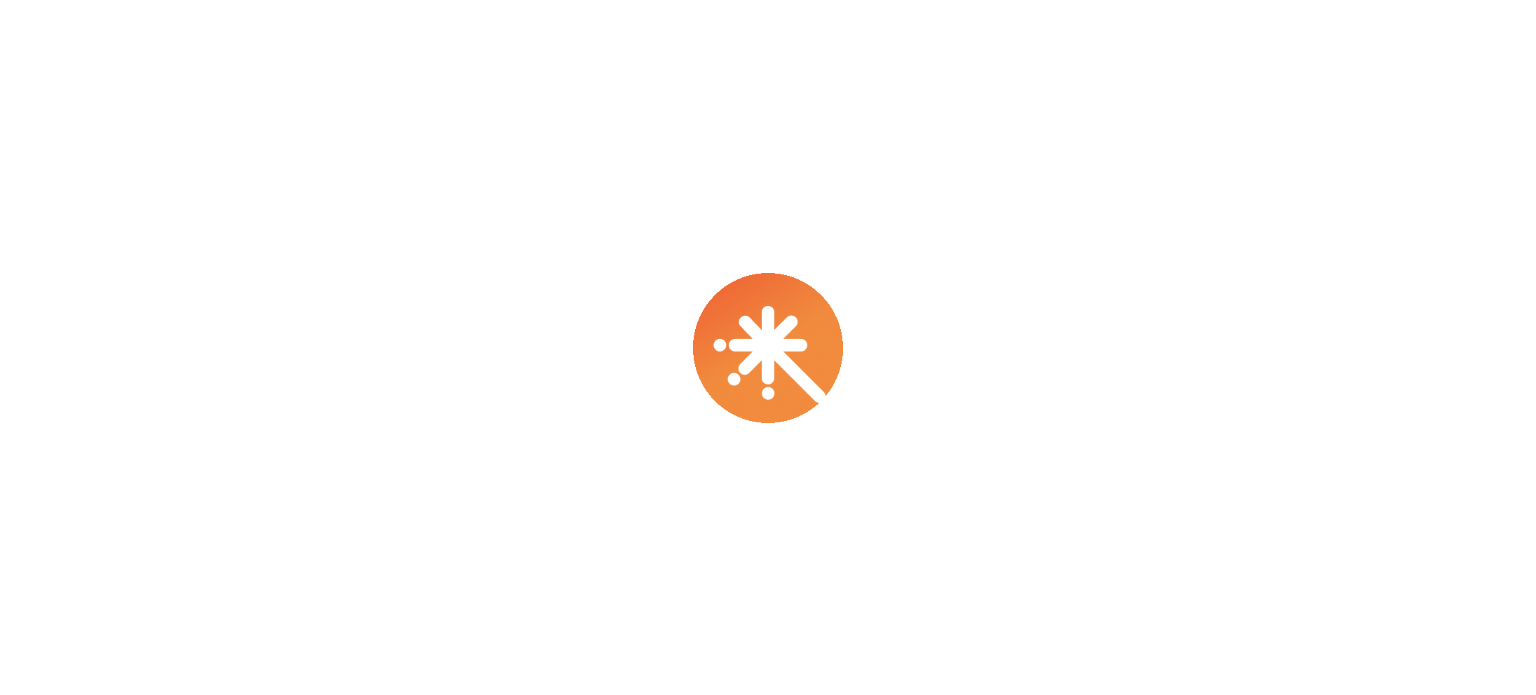 scroll, scrollTop: 0, scrollLeft: 0, axis: both 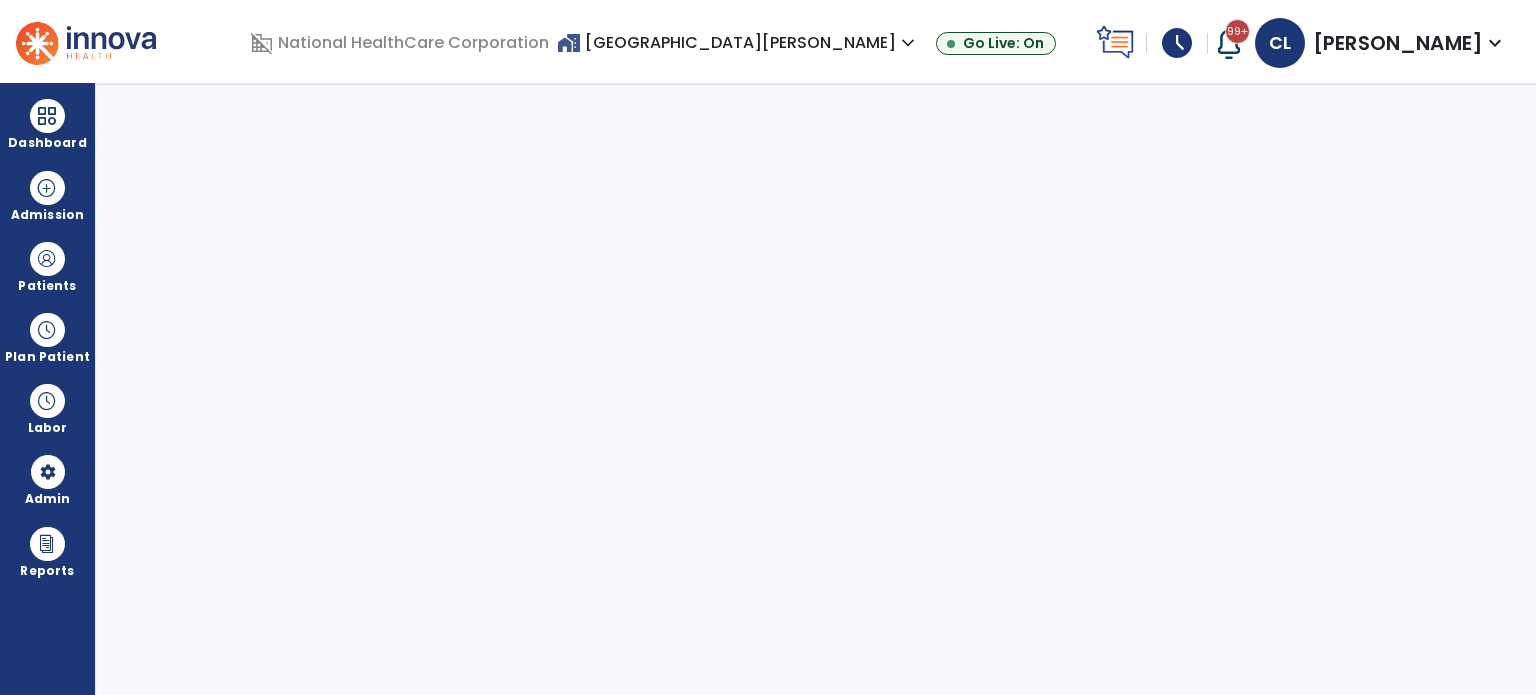 select on "***" 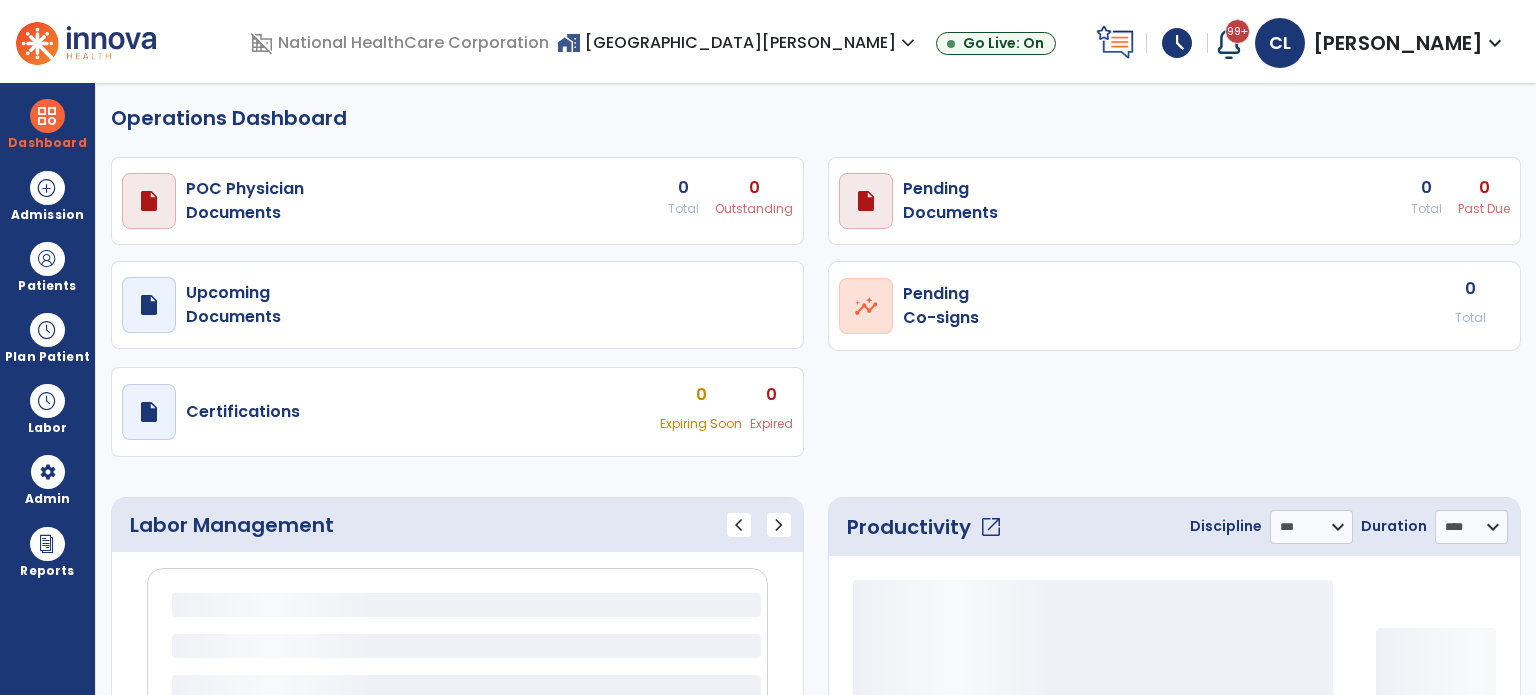 select on "***" 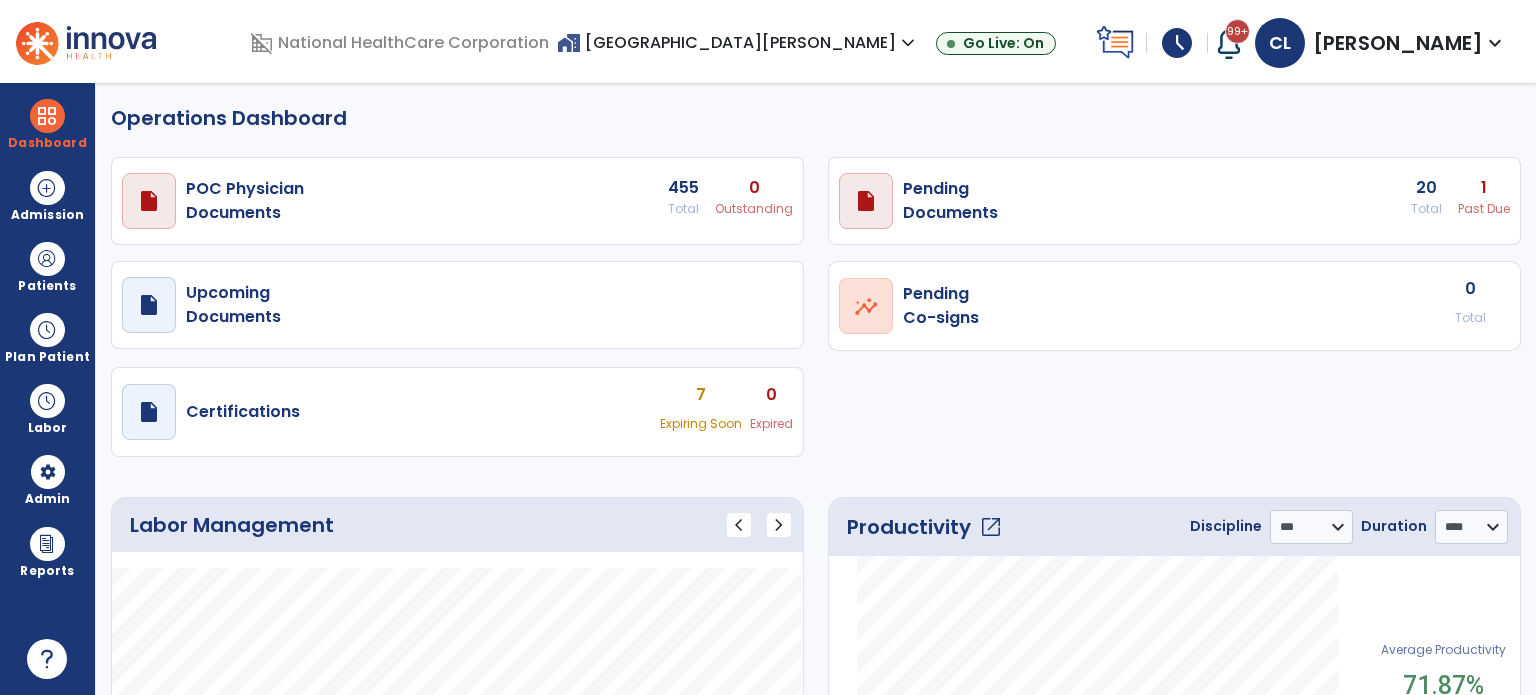 click on "draft   open_in_new  POC Physician  Documents 455 Total 0 Outstanding  draft   open_in_new  Pending   Documents 20 Total 1 Past Due  draft   open_in_new  Upcoming   Documents  open_in_new  Pending   Co-signs  0 Total  draft   open_in_new  Certifications 7 Expiring Soon 0 Expired" 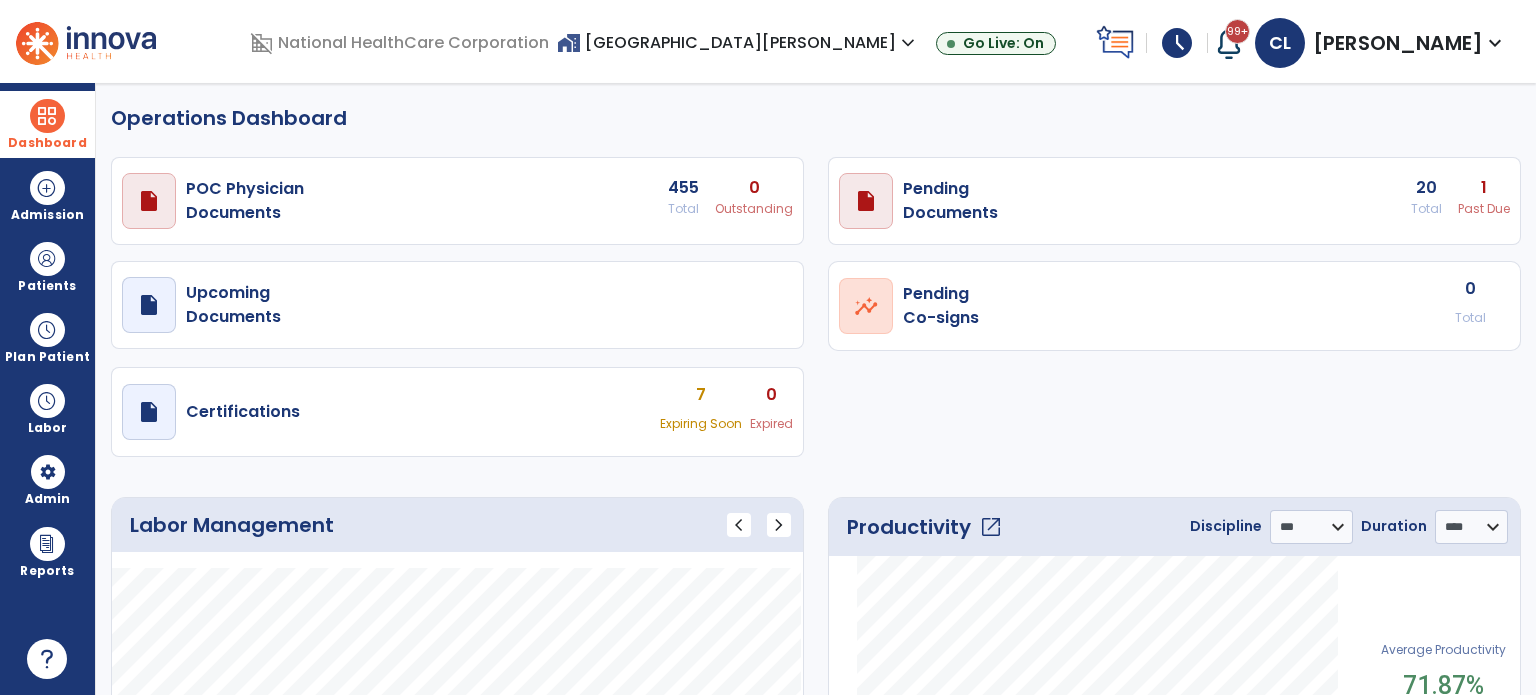 click at bounding box center (47, 116) 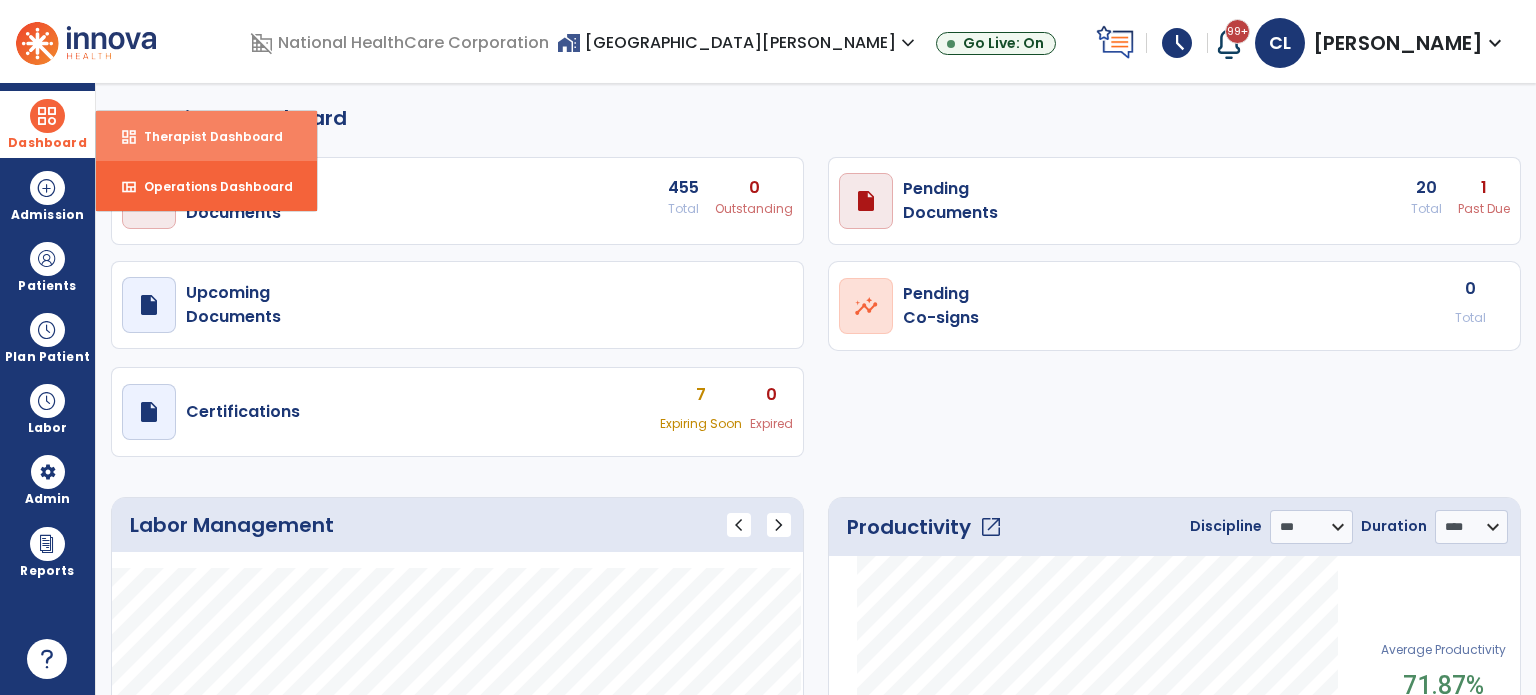 click on "Therapist Dashboard" at bounding box center (205, 136) 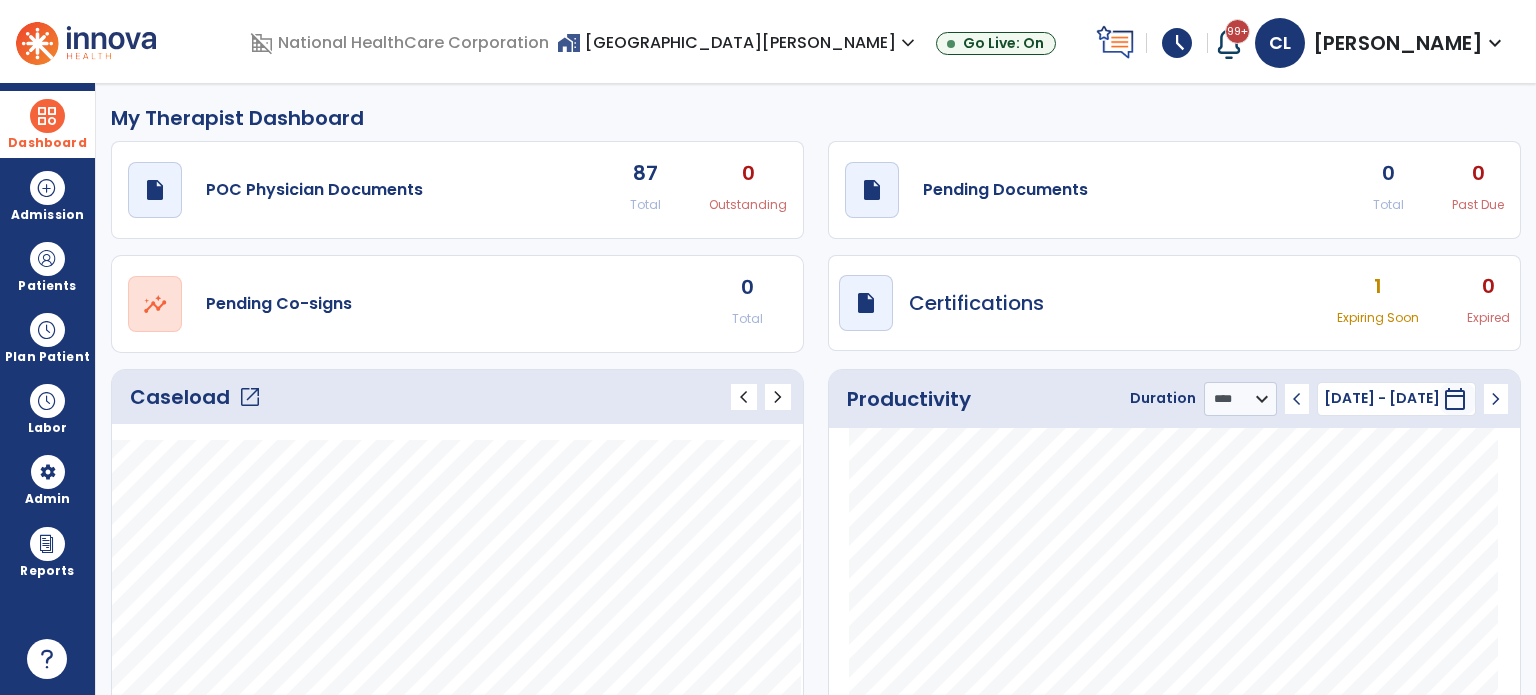 click on "expand_more" at bounding box center (908, 43) 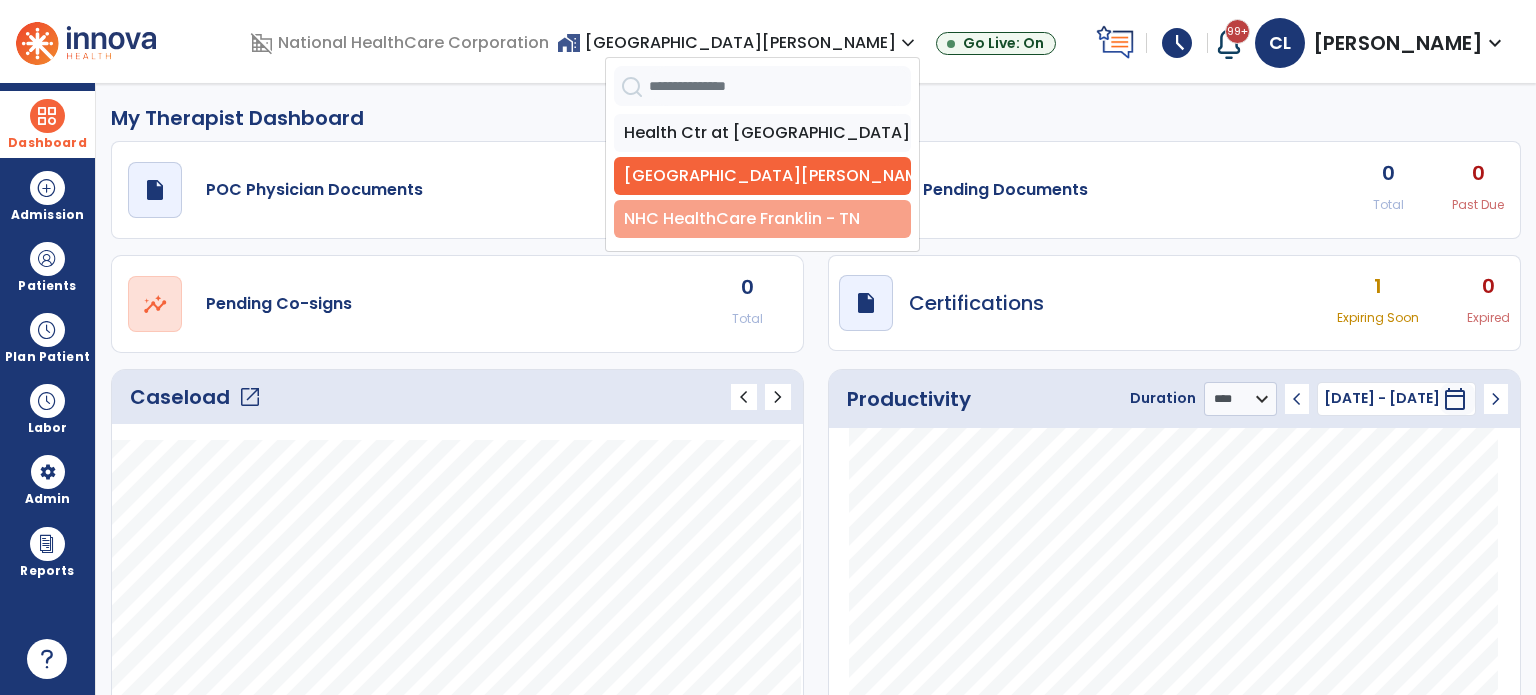click on "NHC HealthCare Franklin - TN" at bounding box center (762, 219) 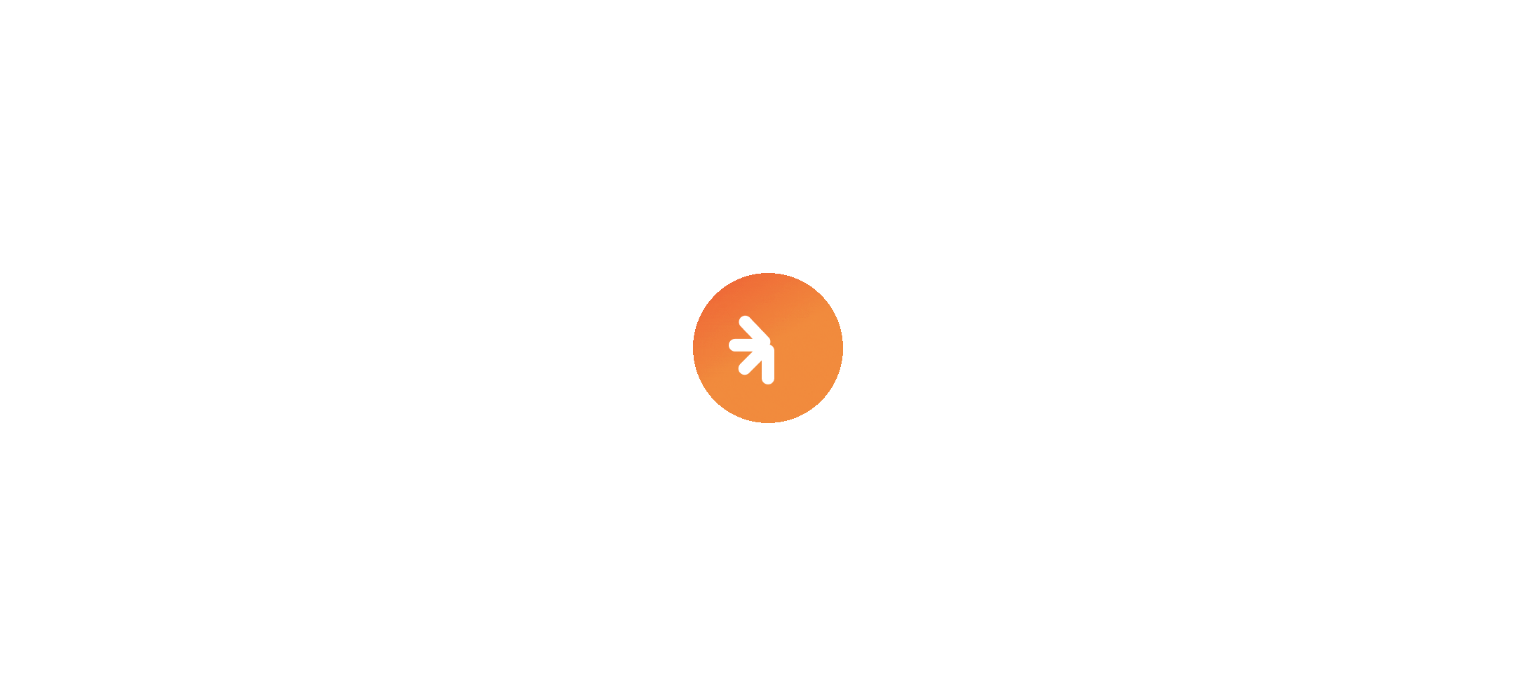scroll, scrollTop: 0, scrollLeft: 0, axis: both 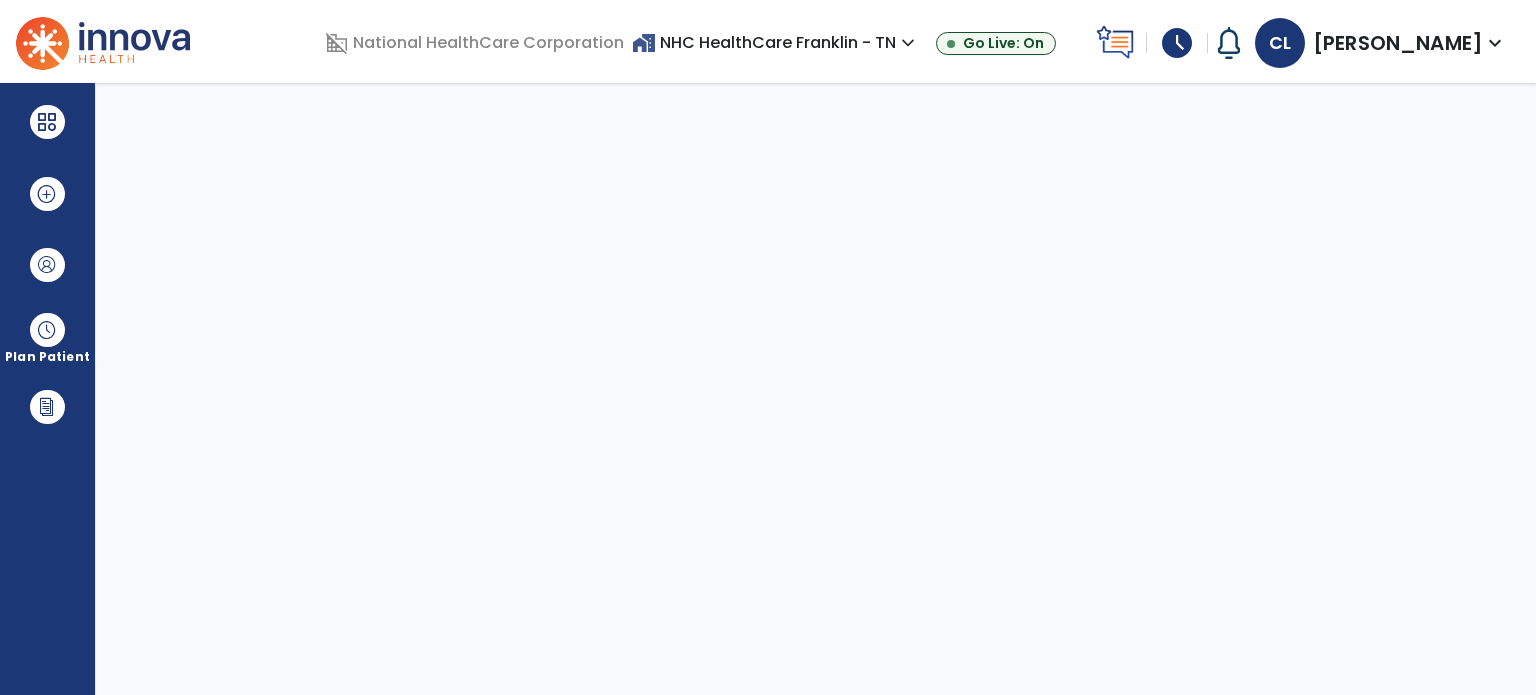 select on "****" 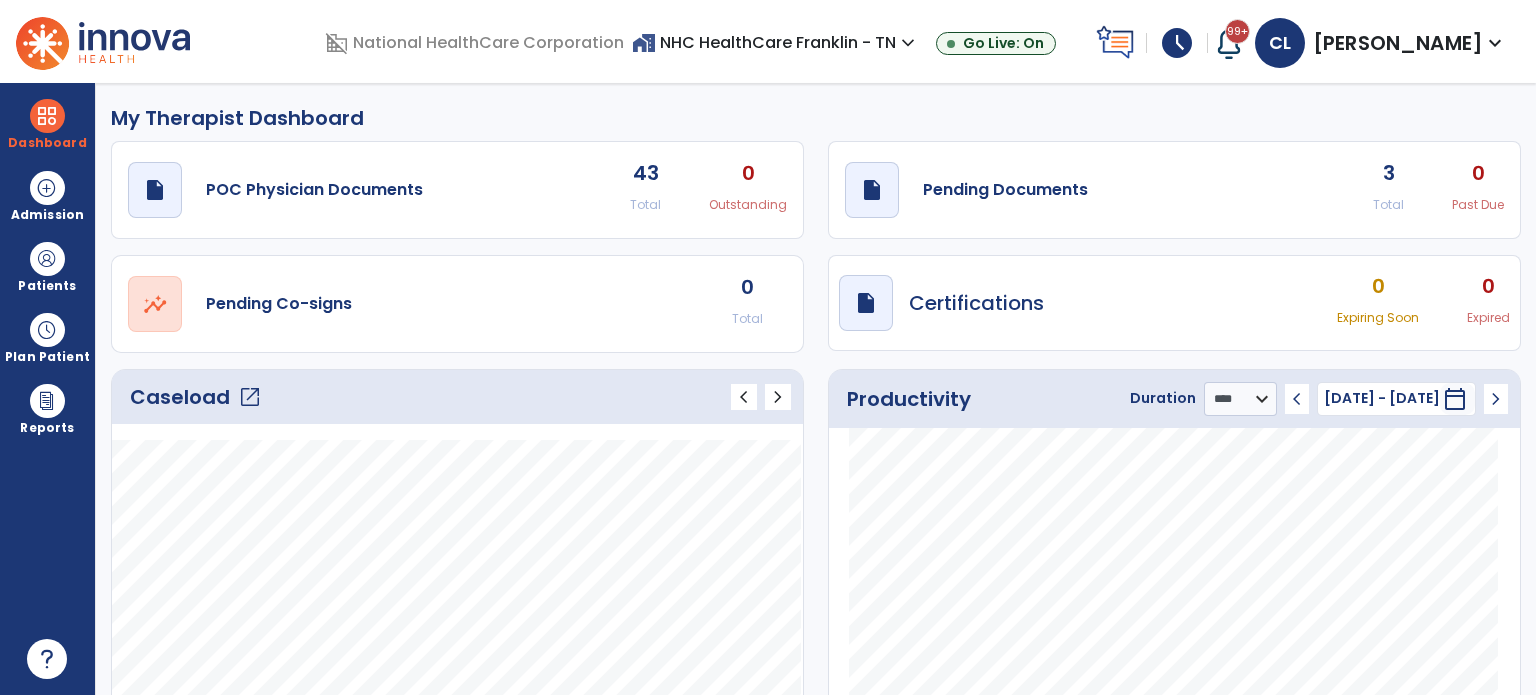 click on "open_in_new" 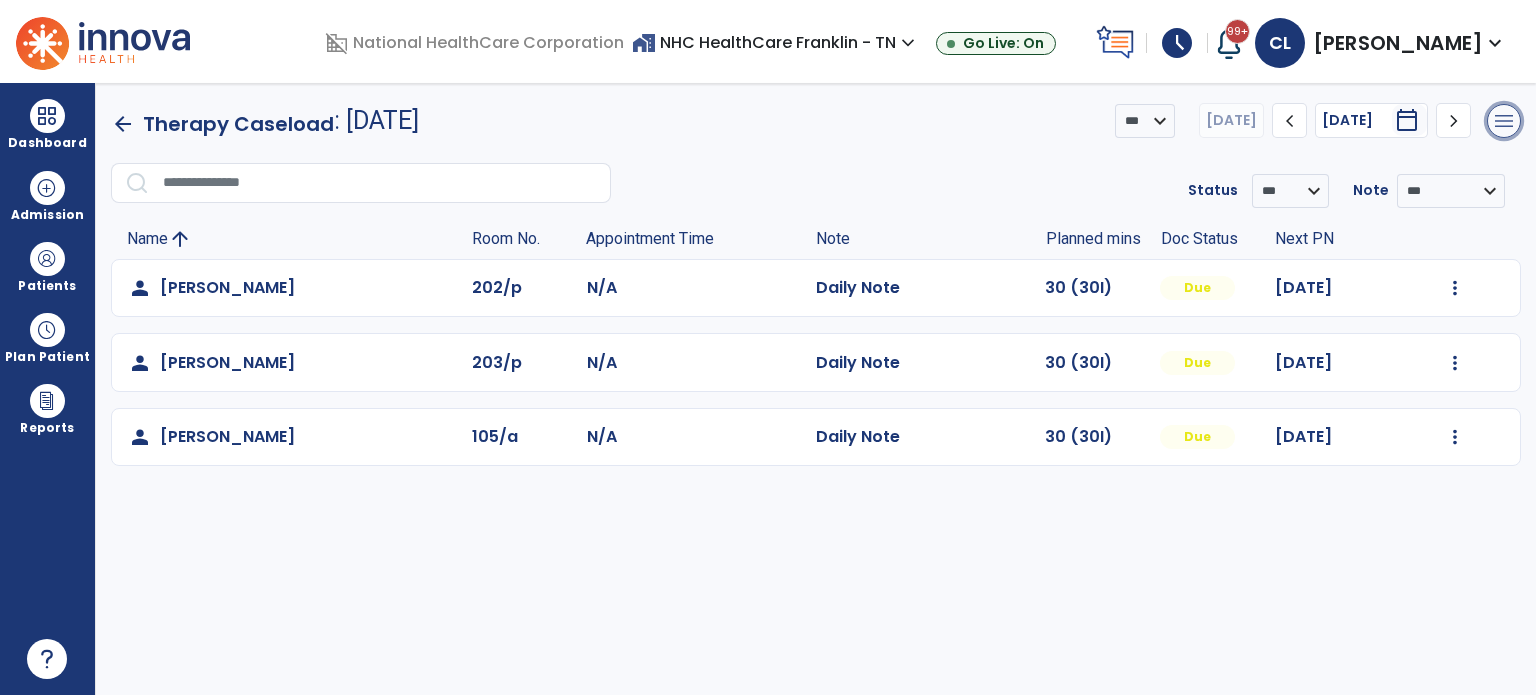 click on "menu" at bounding box center [1504, 121] 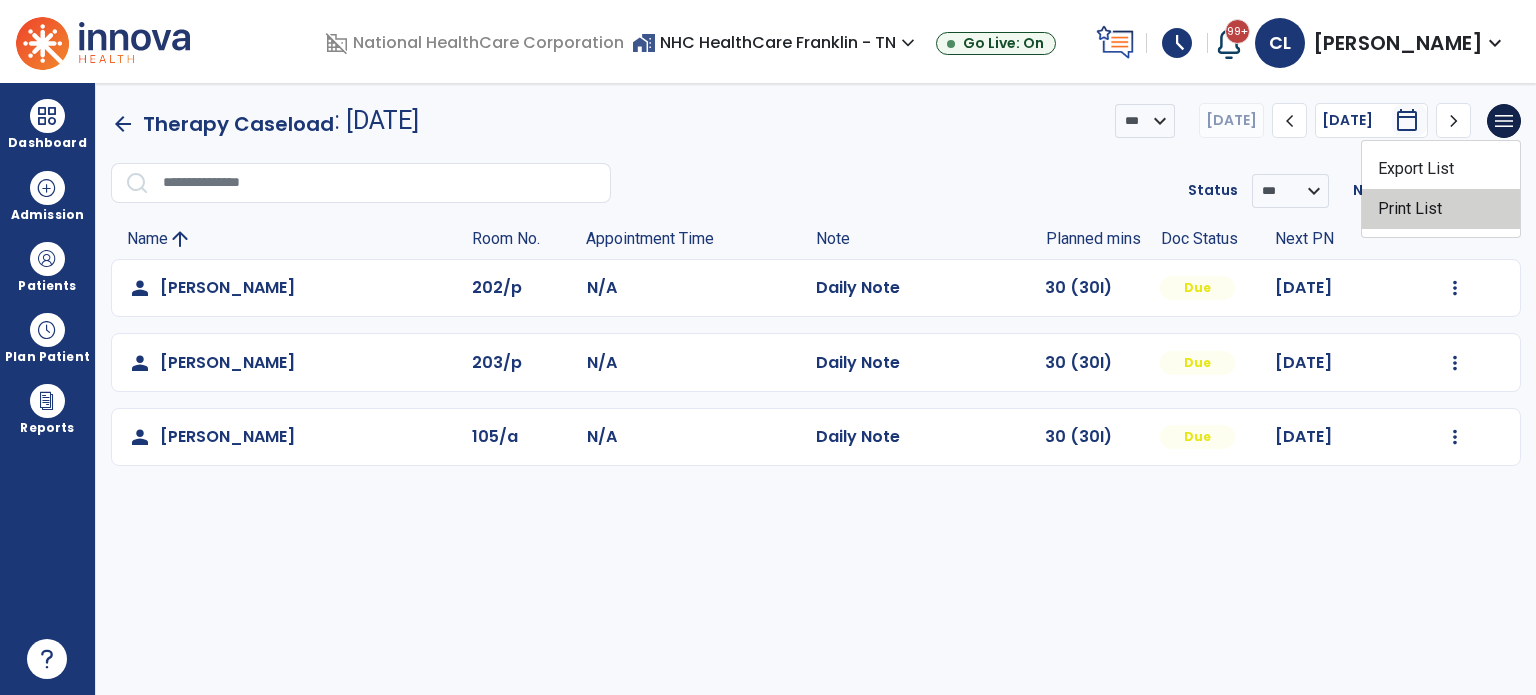 click on "Print List" 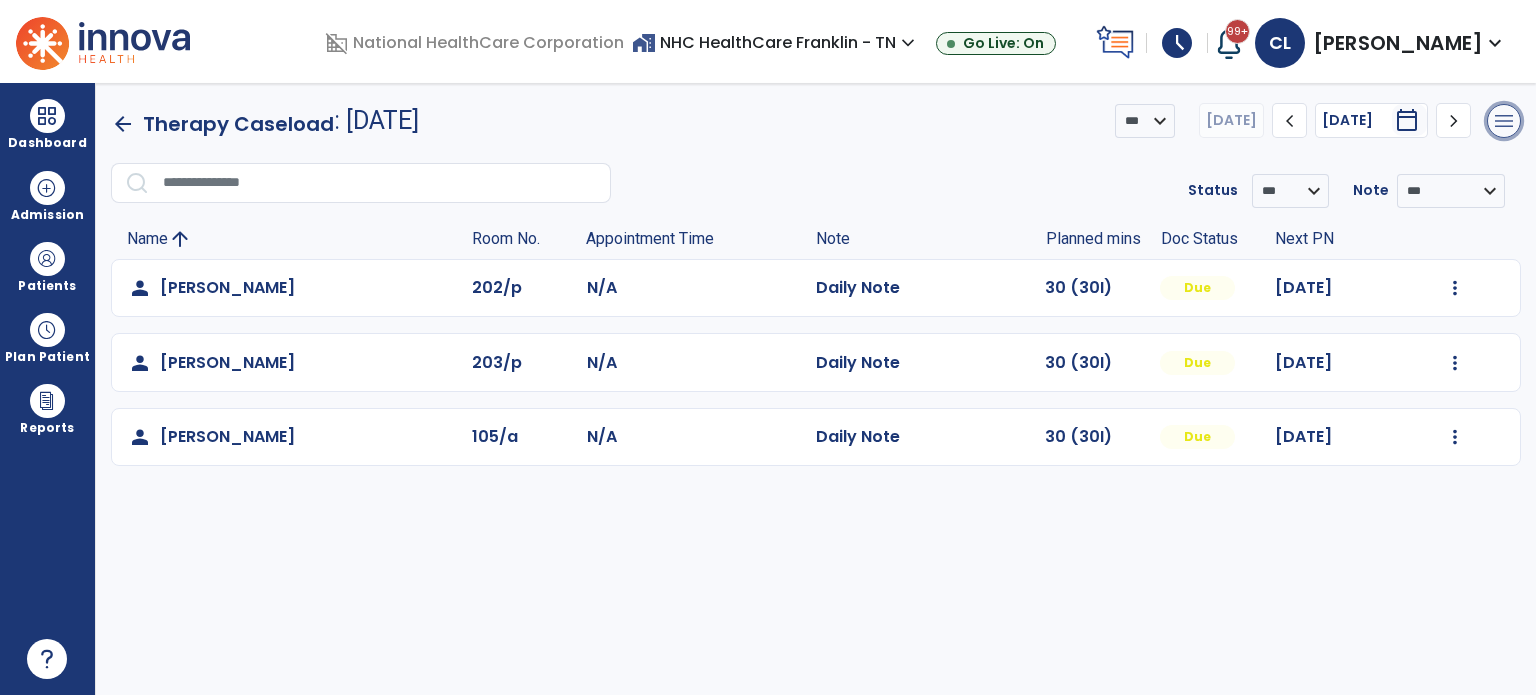 click on "menu" at bounding box center (1504, 121) 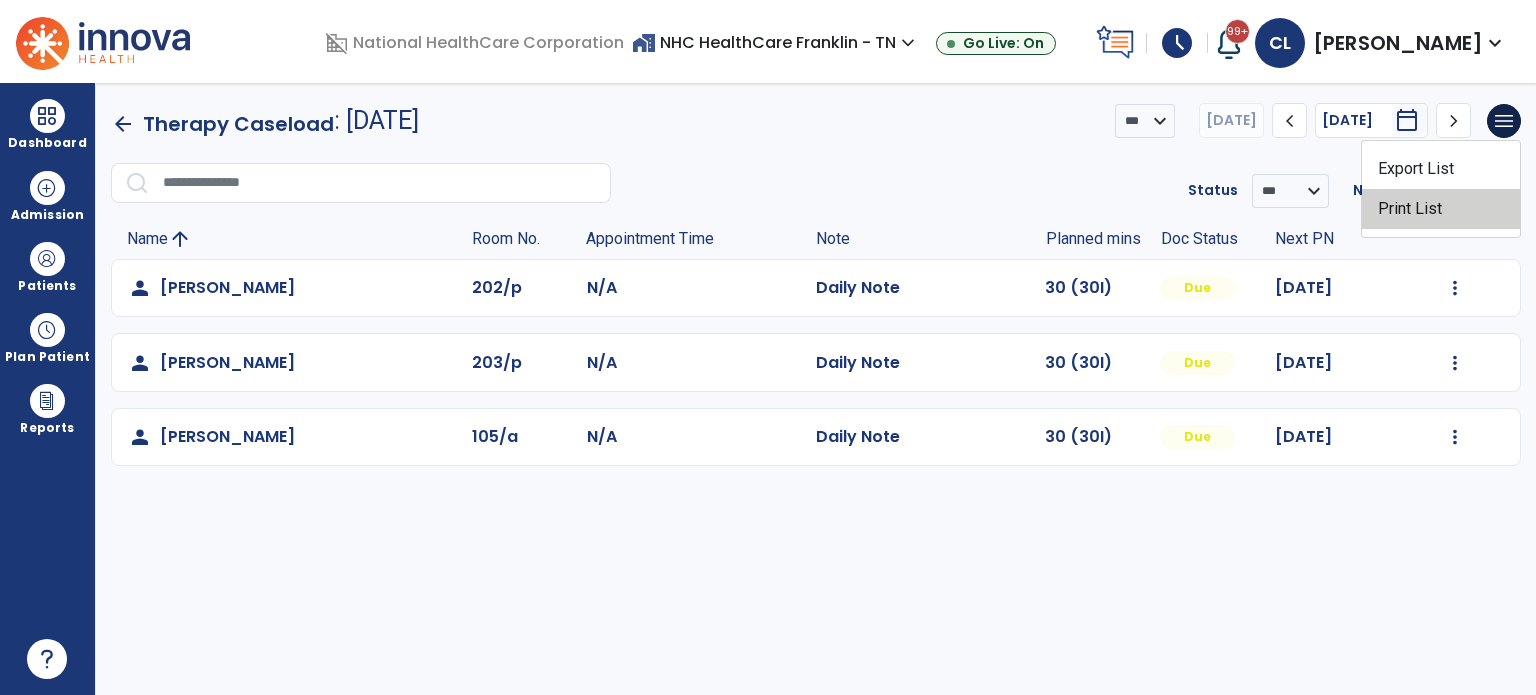 click on "Print List" 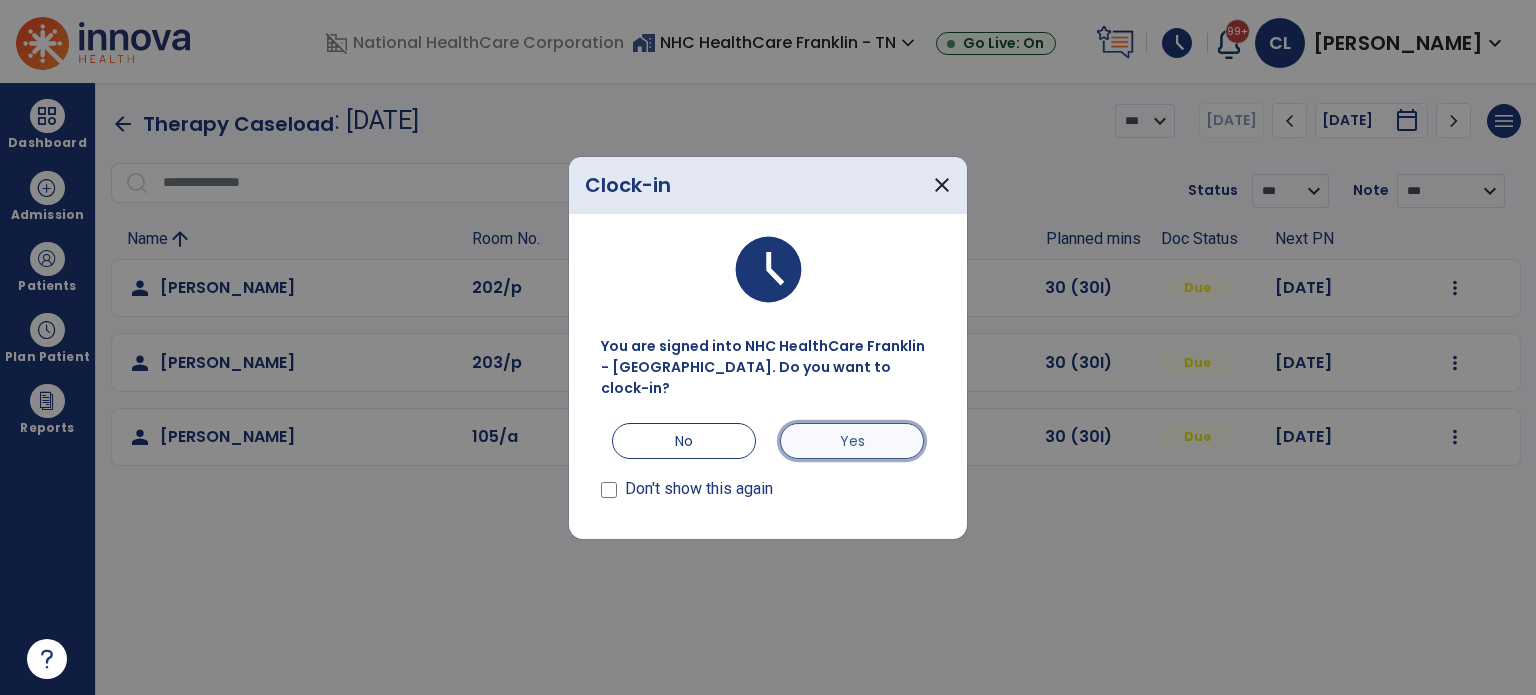 click on "Yes" at bounding box center (852, 441) 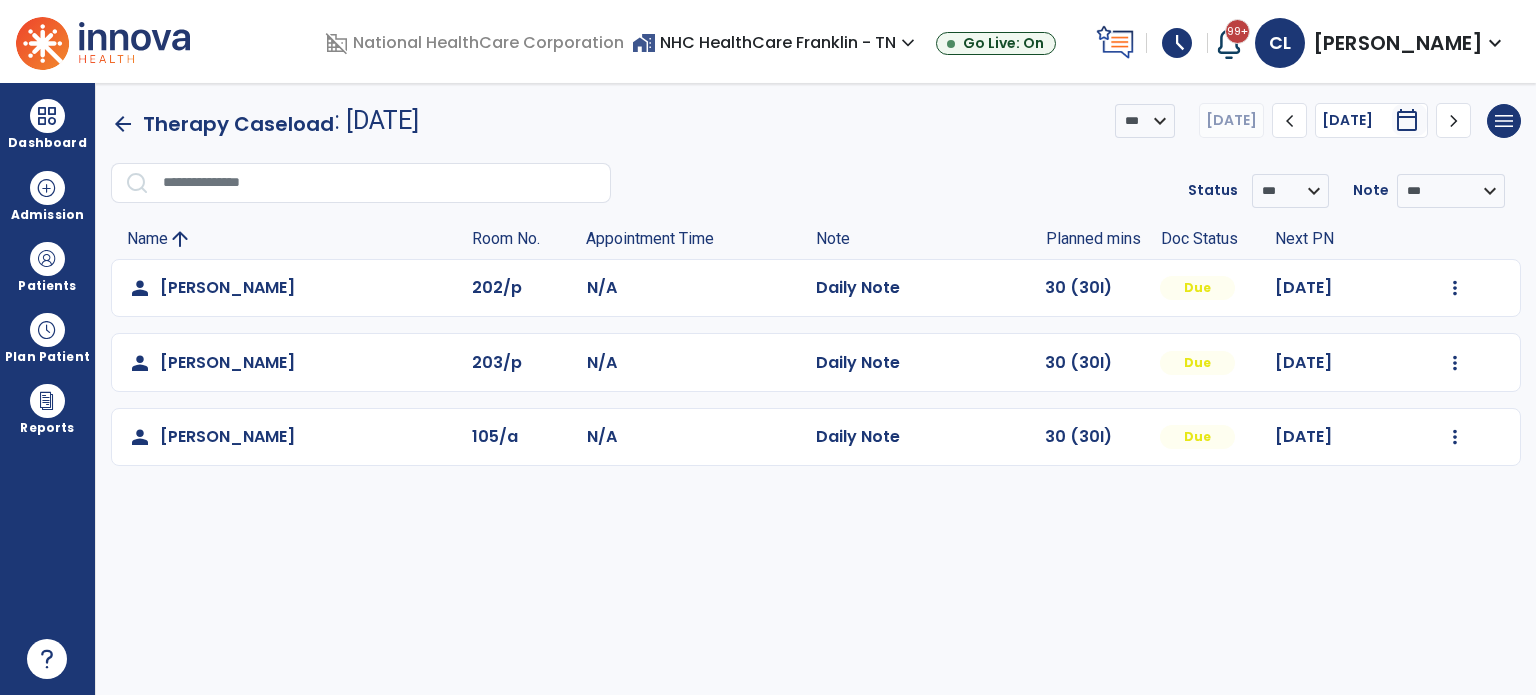 drag, startPoint x: 1280, startPoint y: 321, endPoint x: 920, endPoint y: 149, distance: 398.9787 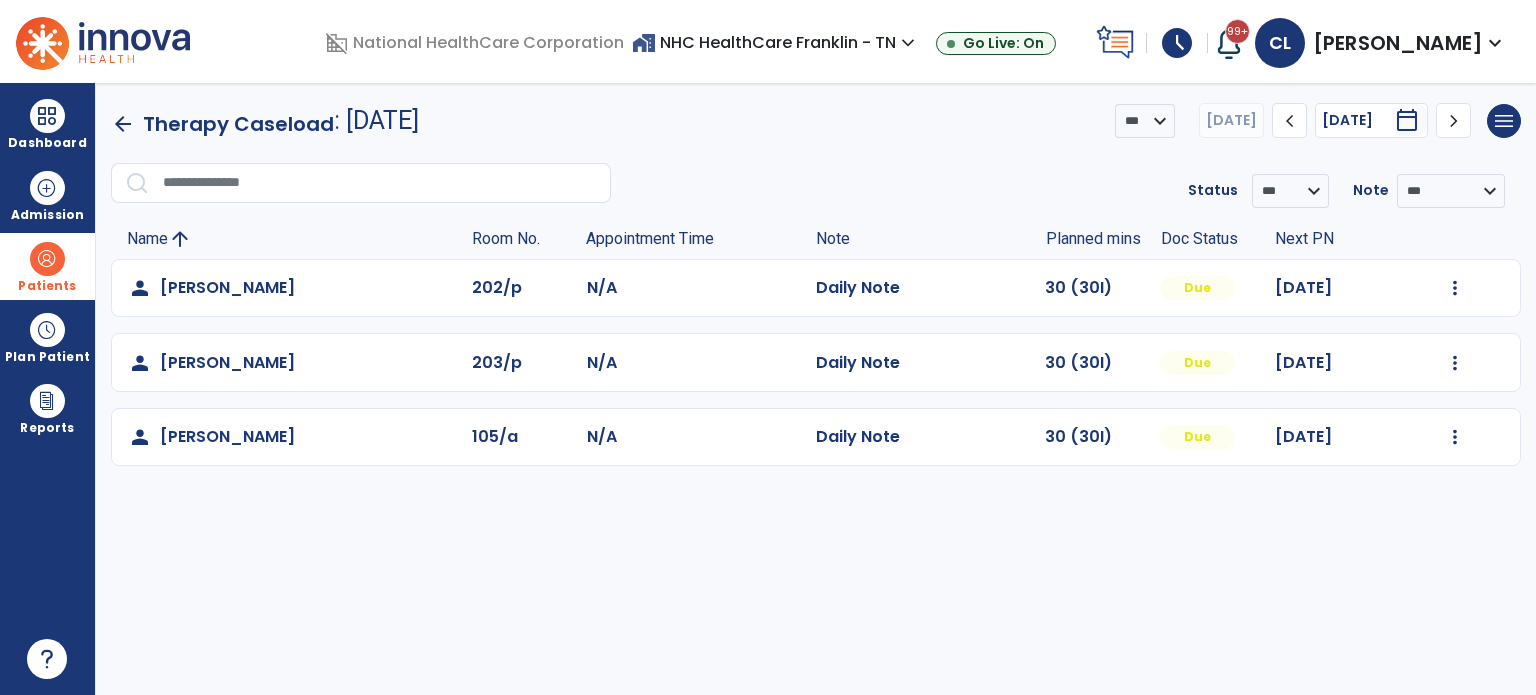click on "Patients" at bounding box center [47, 286] 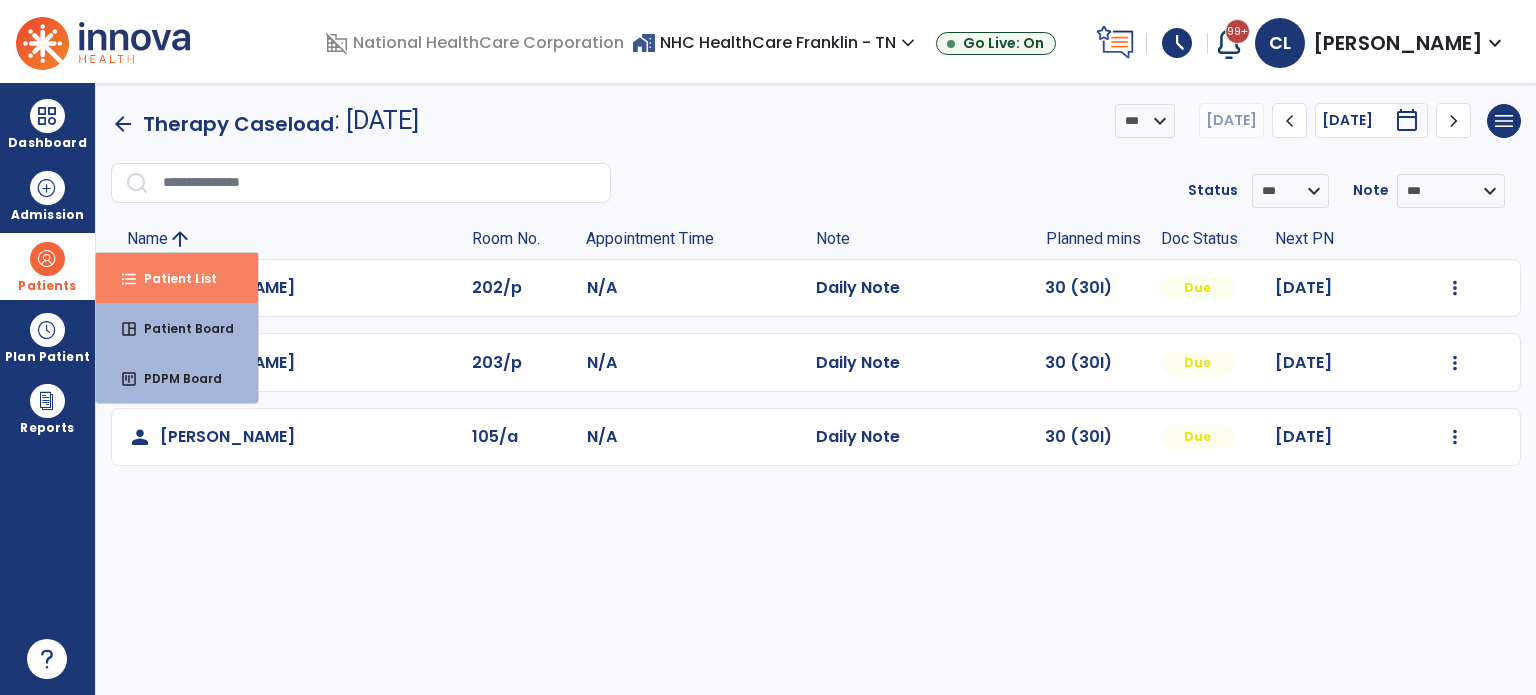 click on "Patient List" at bounding box center [172, 278] 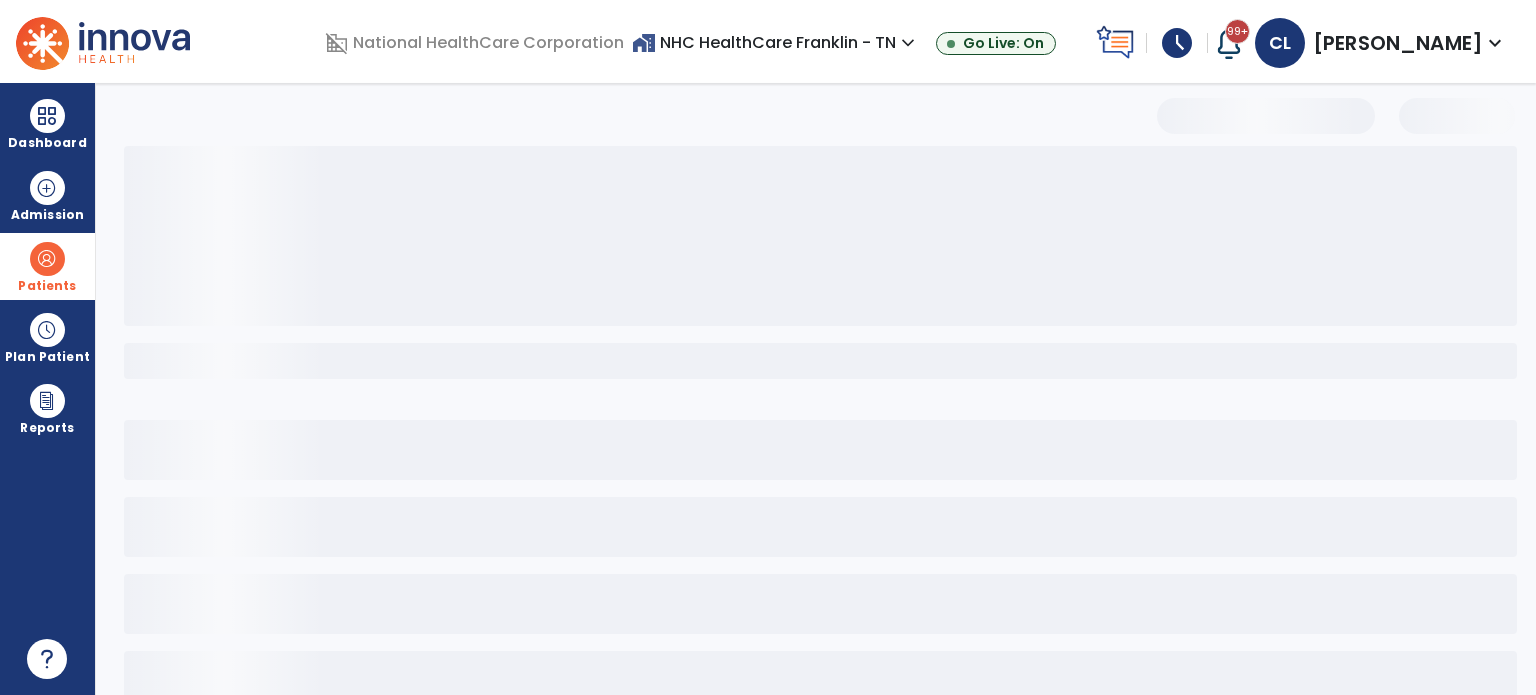 select on "***" 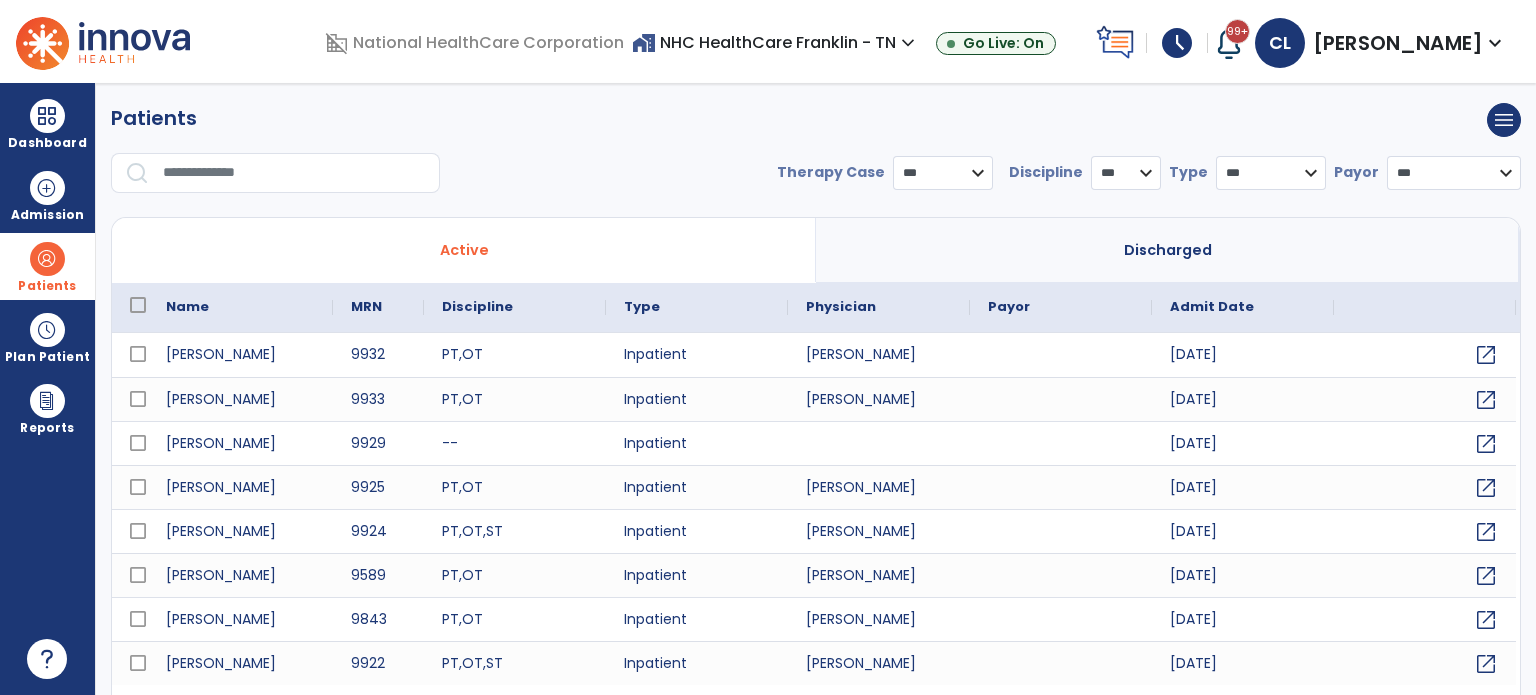 click at bounding box center [294, 173] 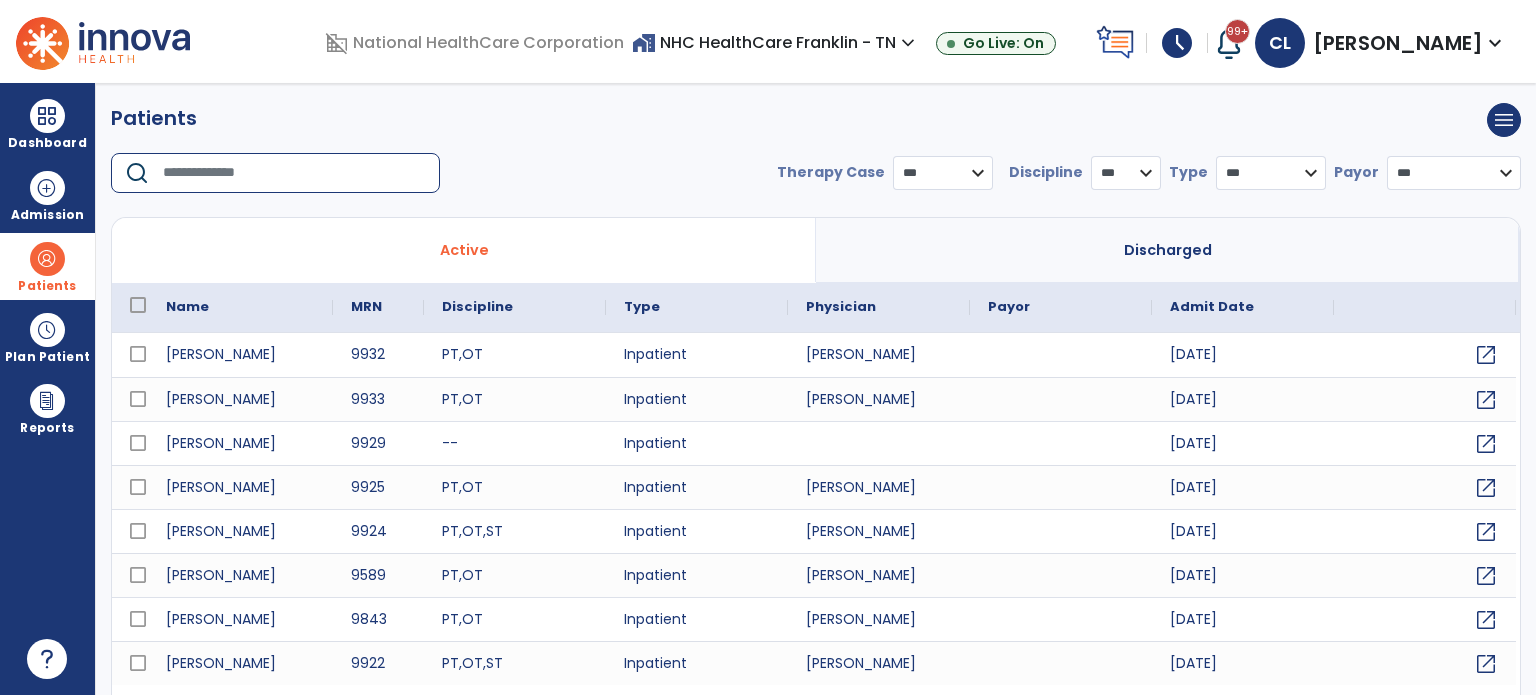 type on "*" 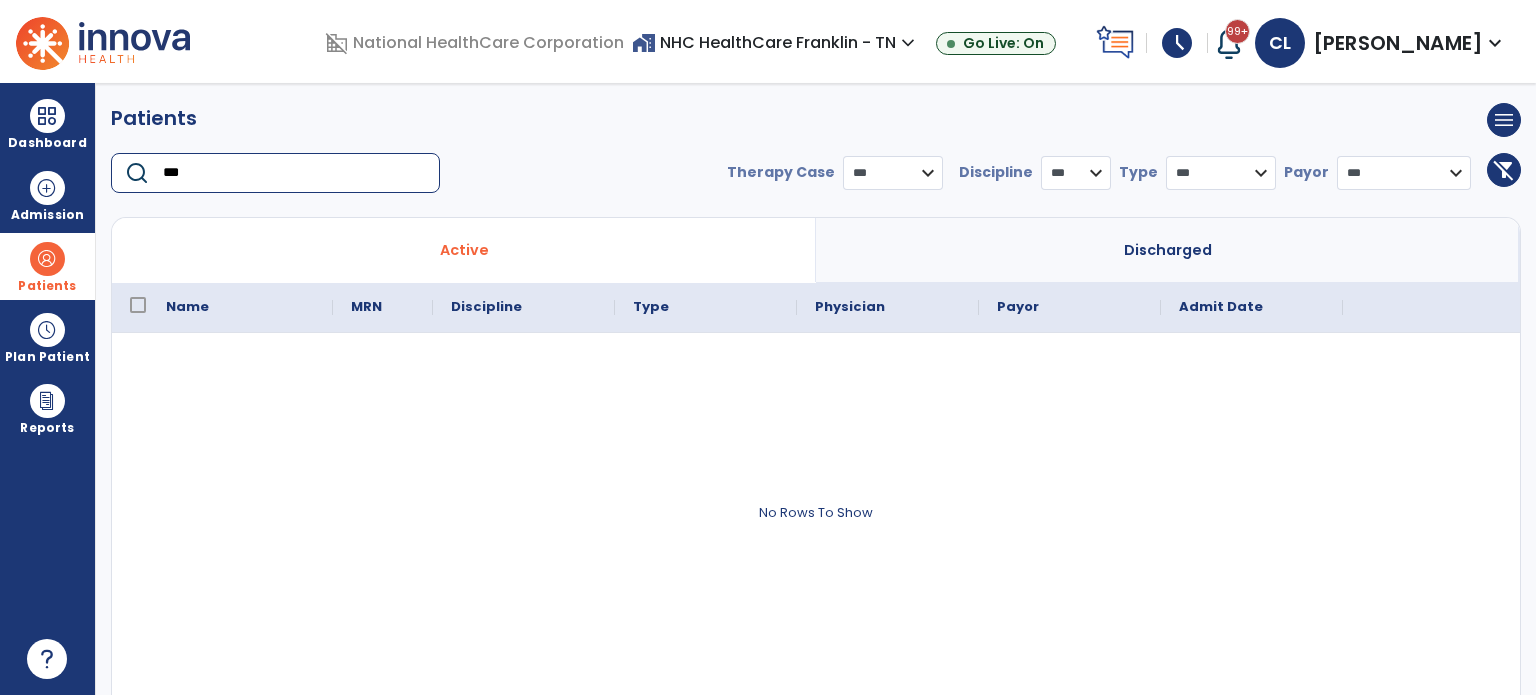 type on "***" 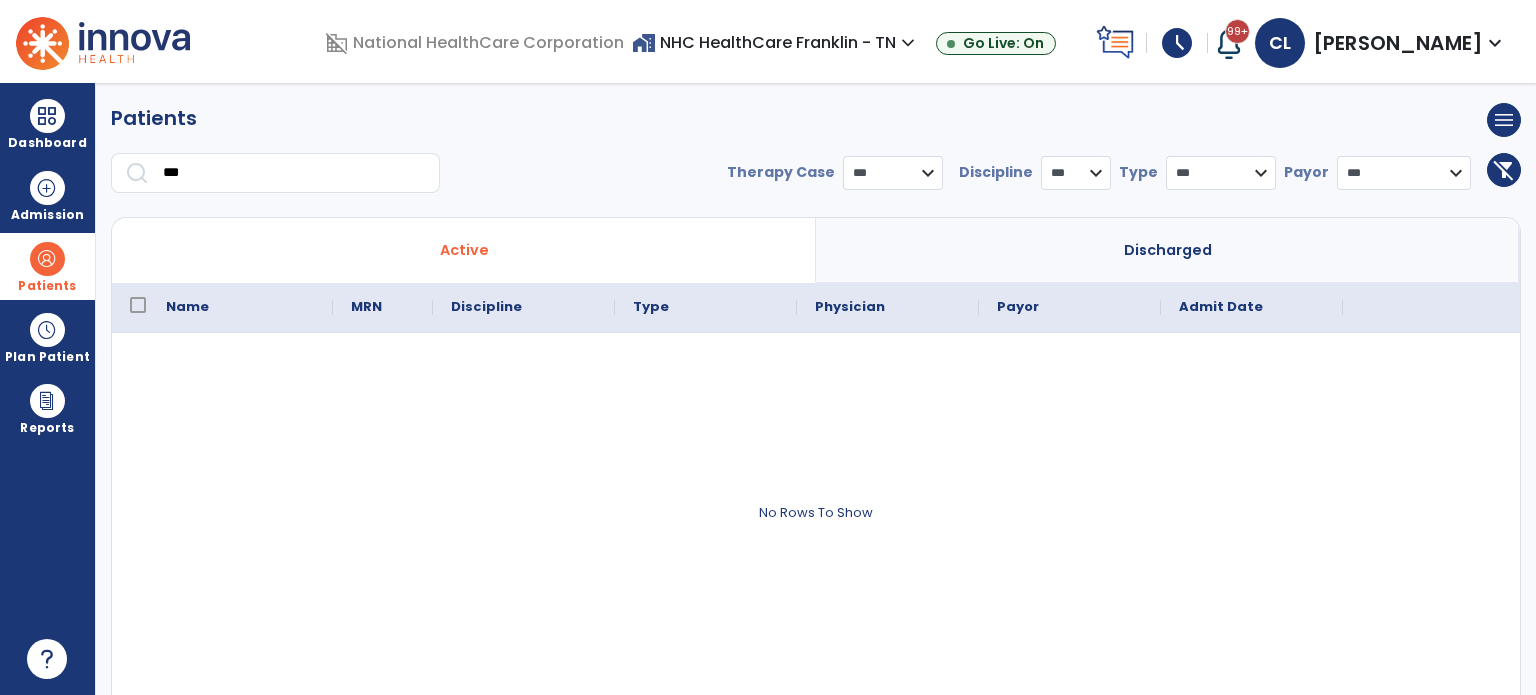 click on "Discharged" at bounding box center [1168, 250] 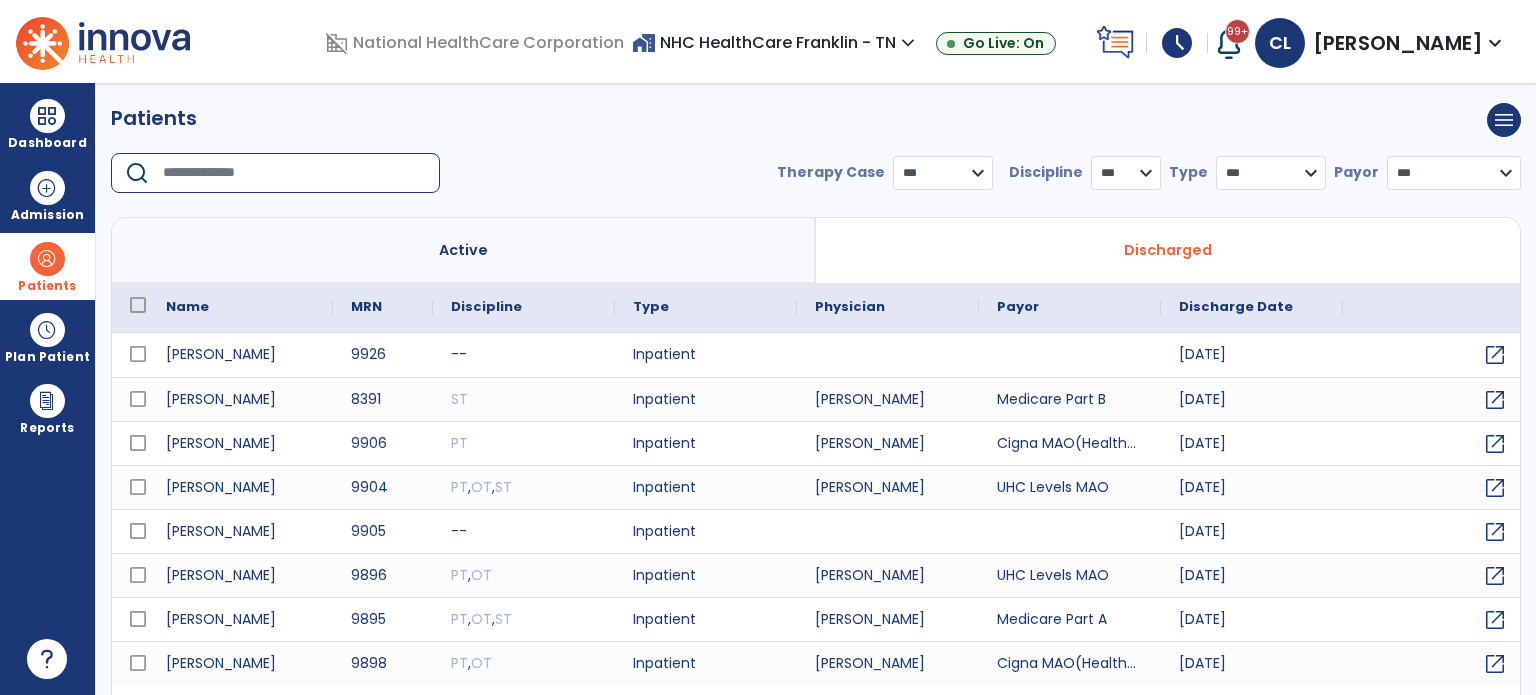click at bounding box center [294, 173] 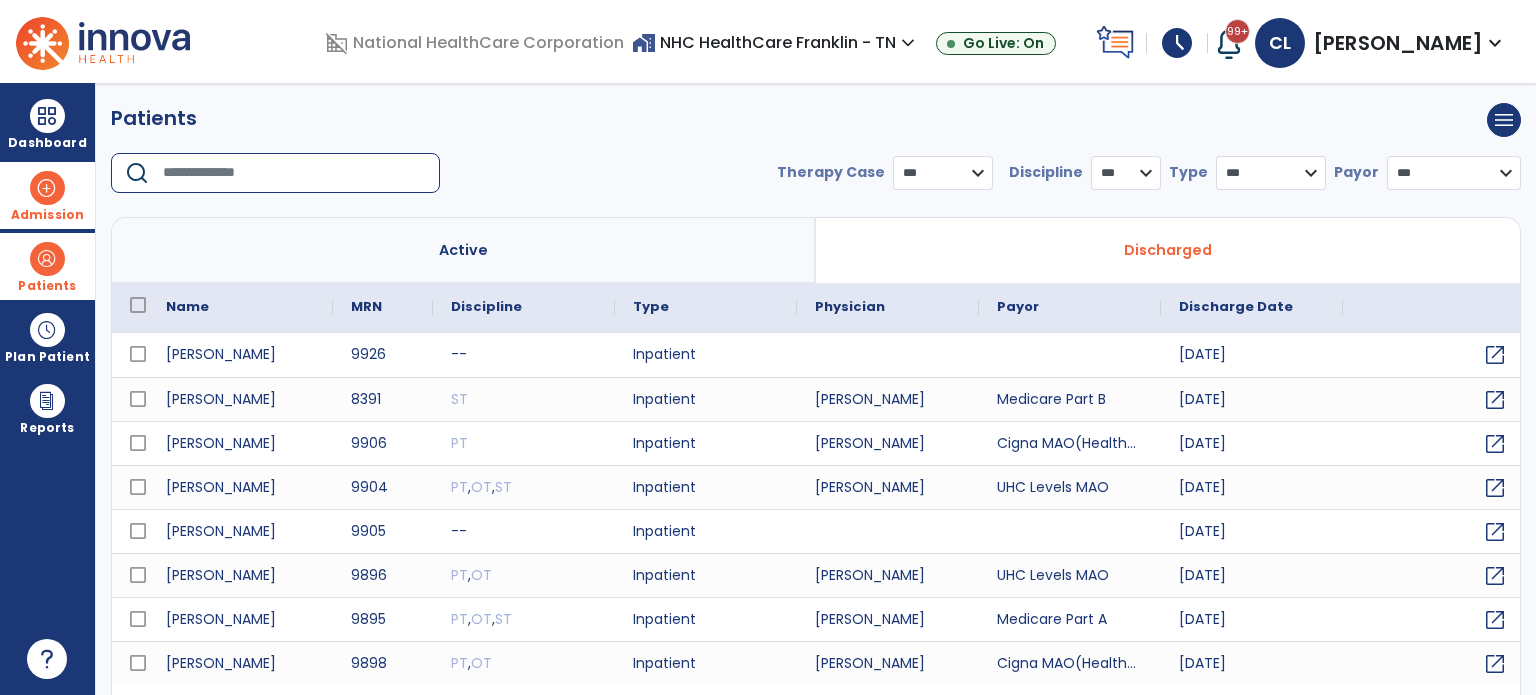 click at bounding box center (47, 188) 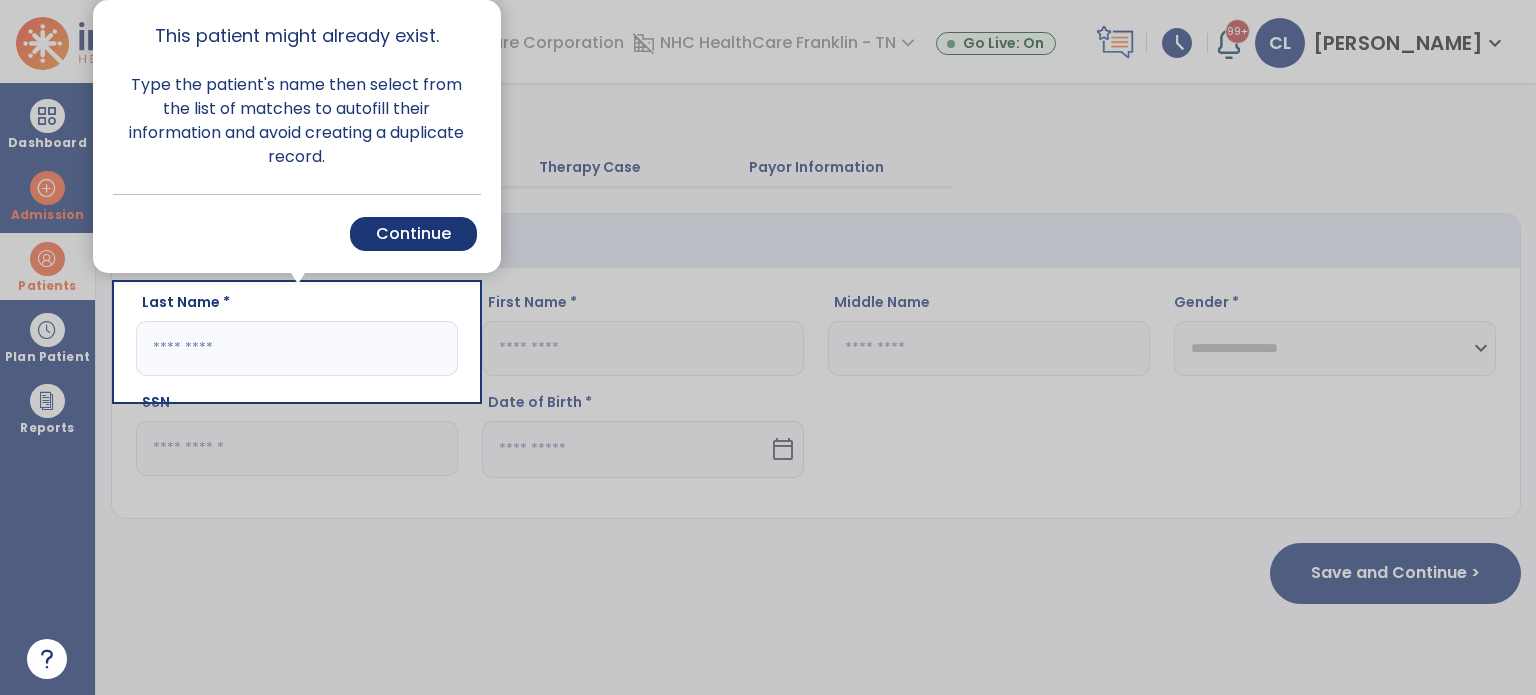 click 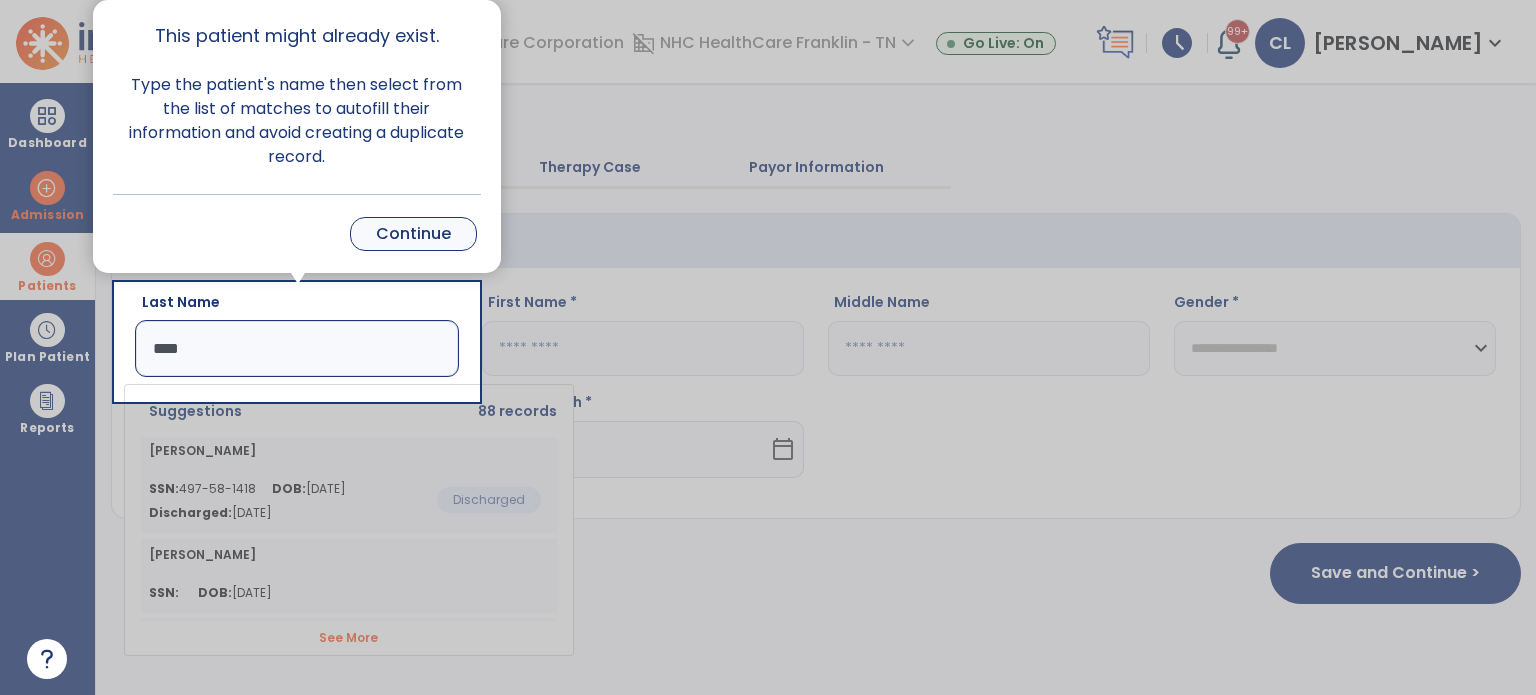 click on "Continue" at bounding box center (413, 234) 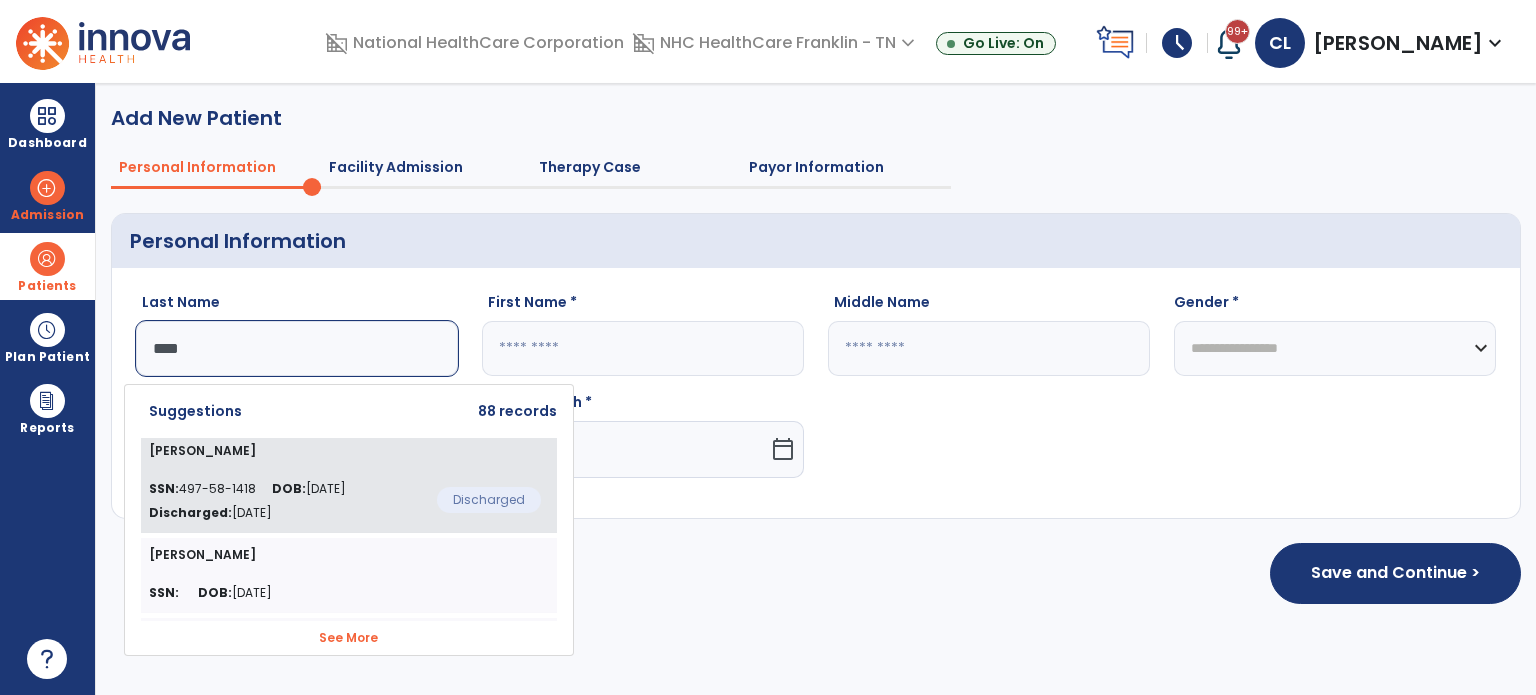 click on "SSN:  497-58-1418 DOB:  11/26/1951 Discharged:  Apr 3, 2025  Discharged" 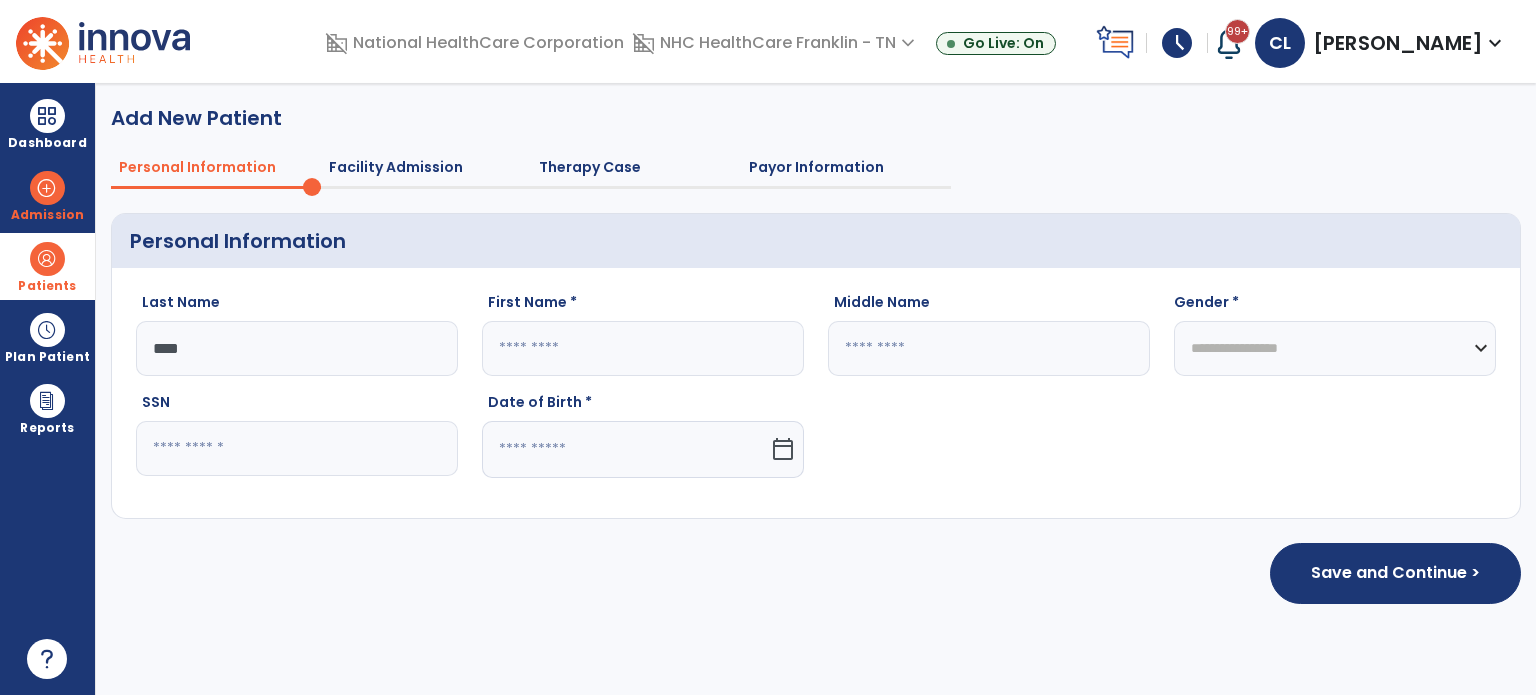 type on "*******" 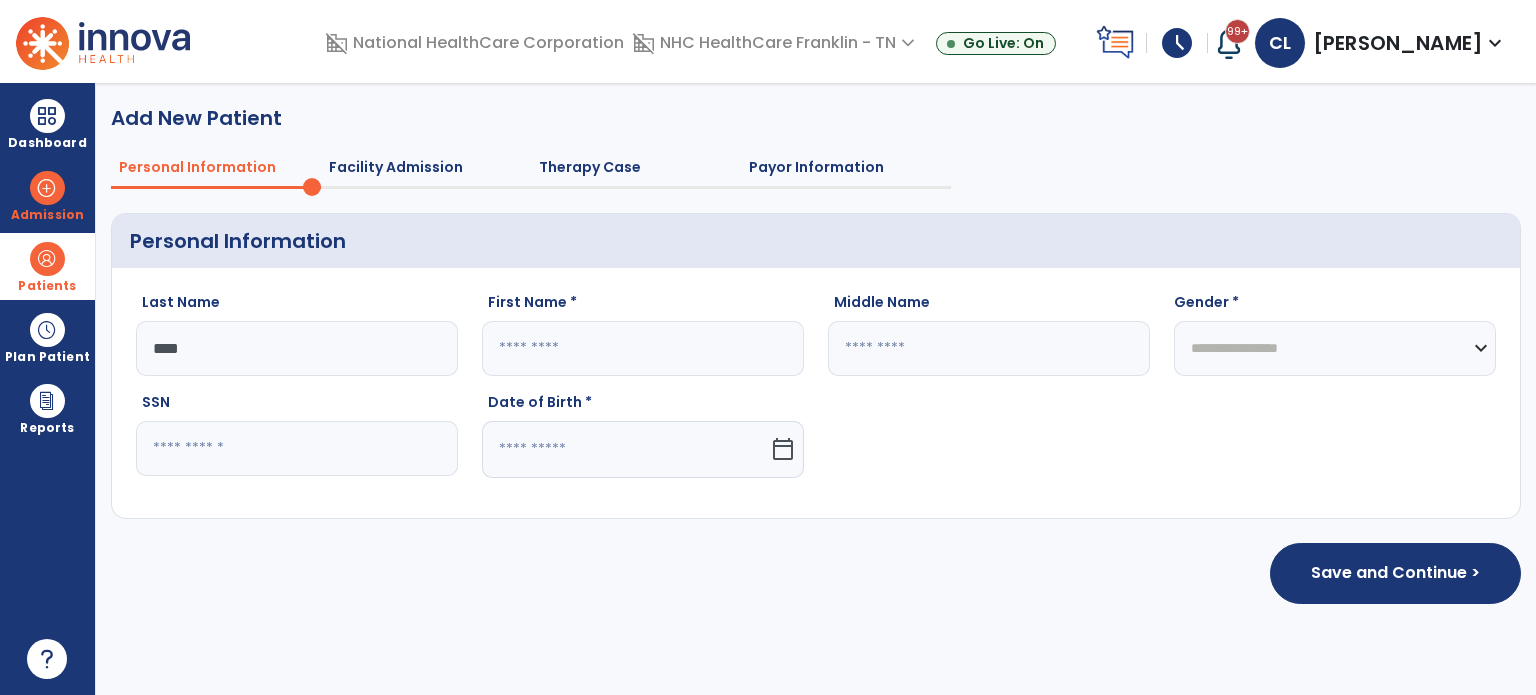 type on "******" 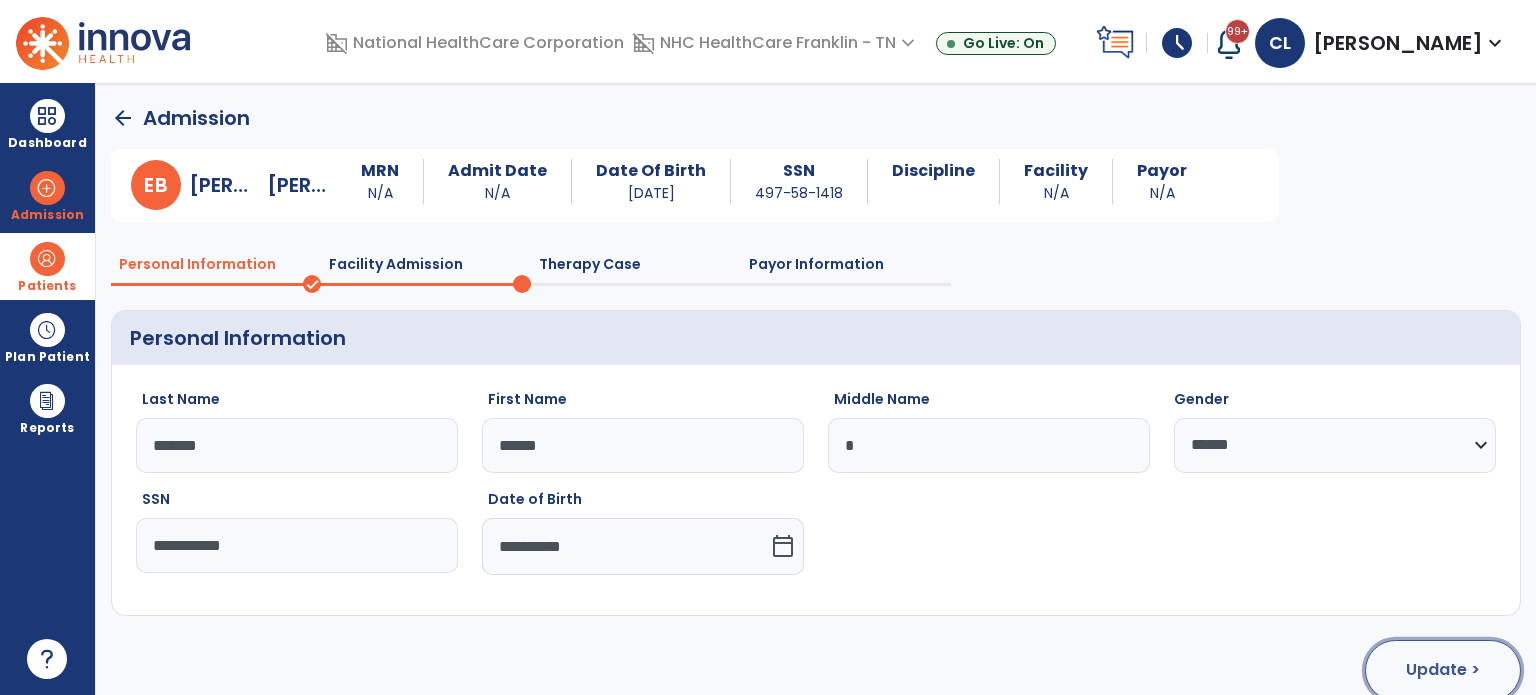 click on "Update >" 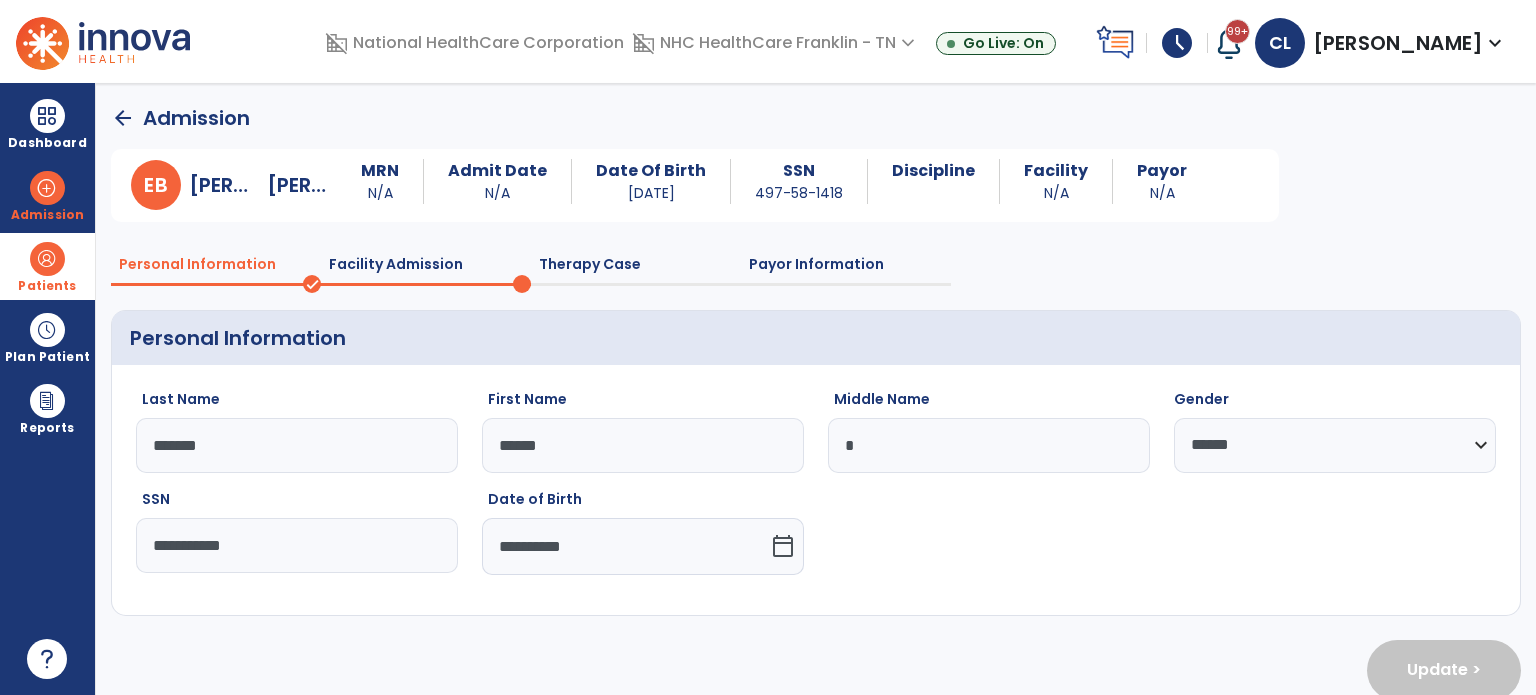 select on "**********" 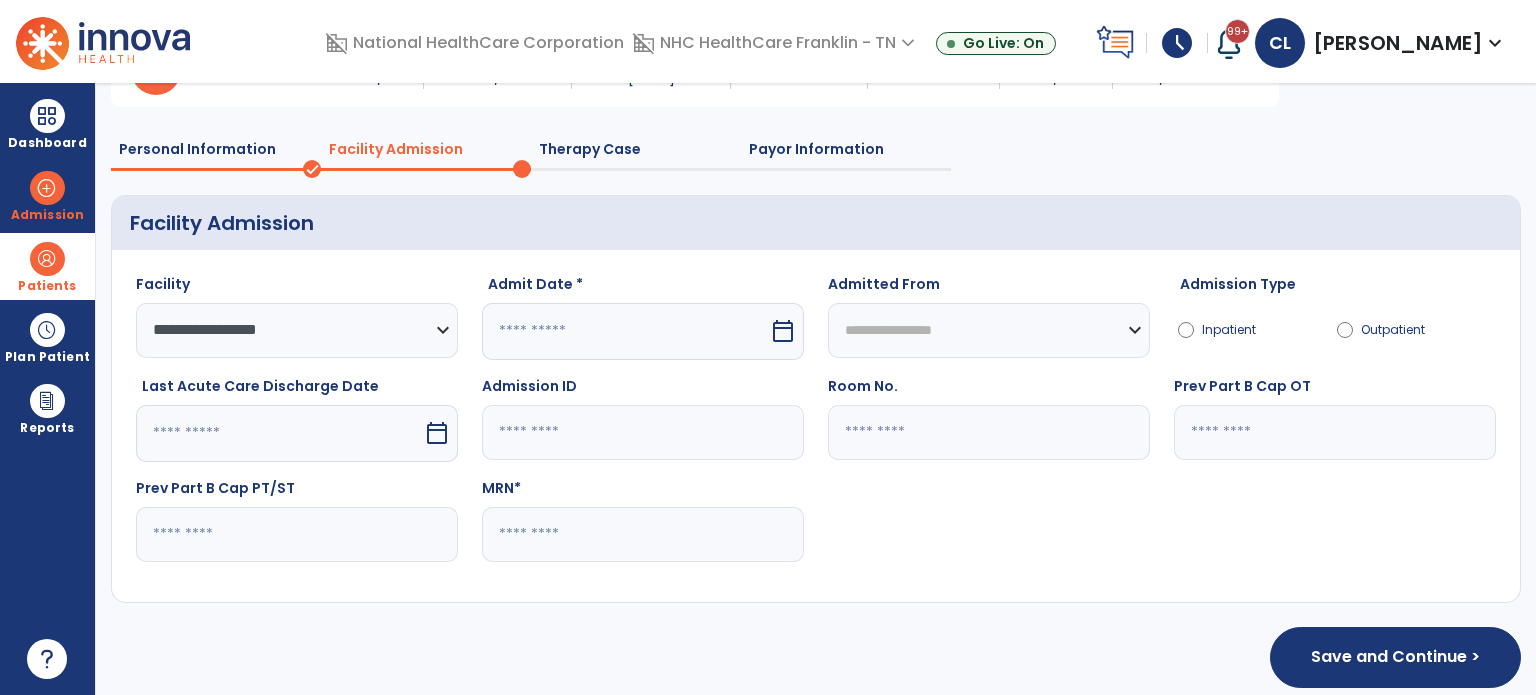 scroll, scrollTop: 130, scrollLeft: 0, axis: vertical 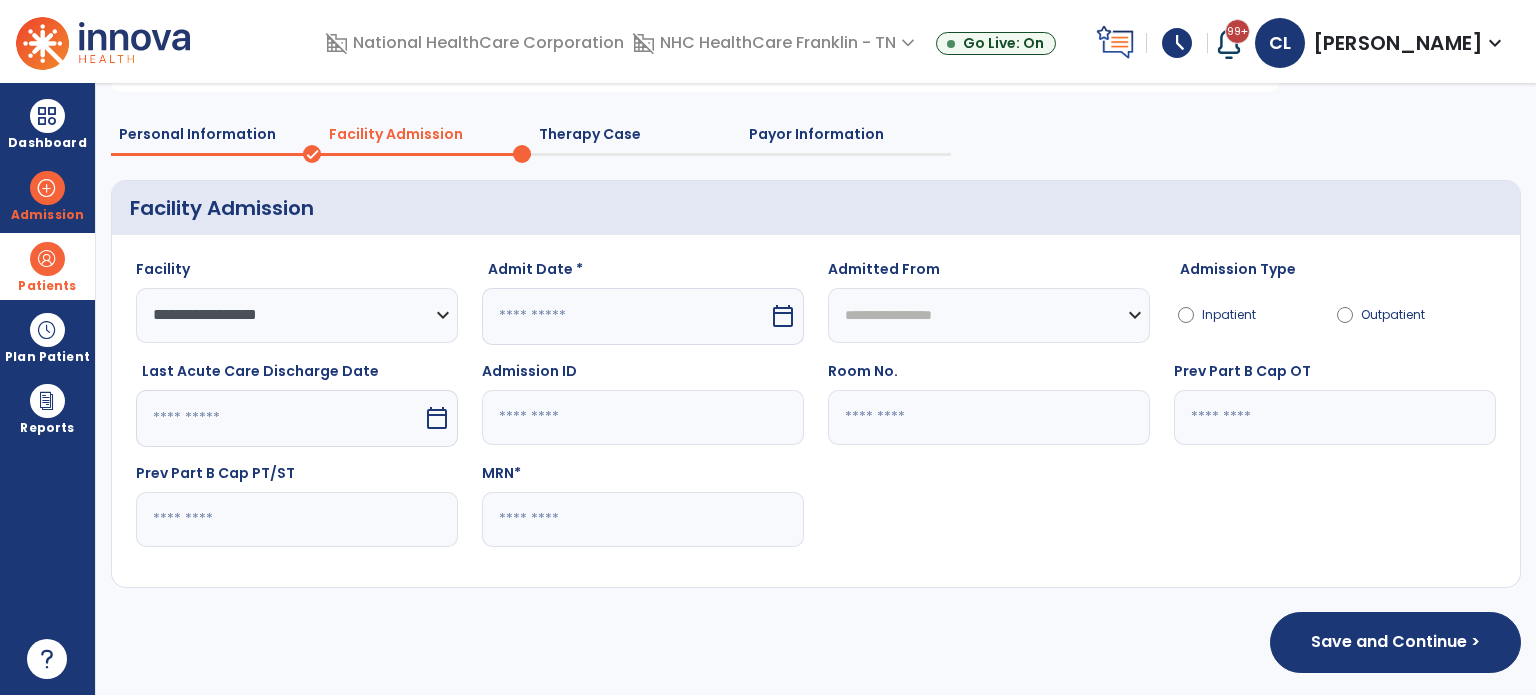 click 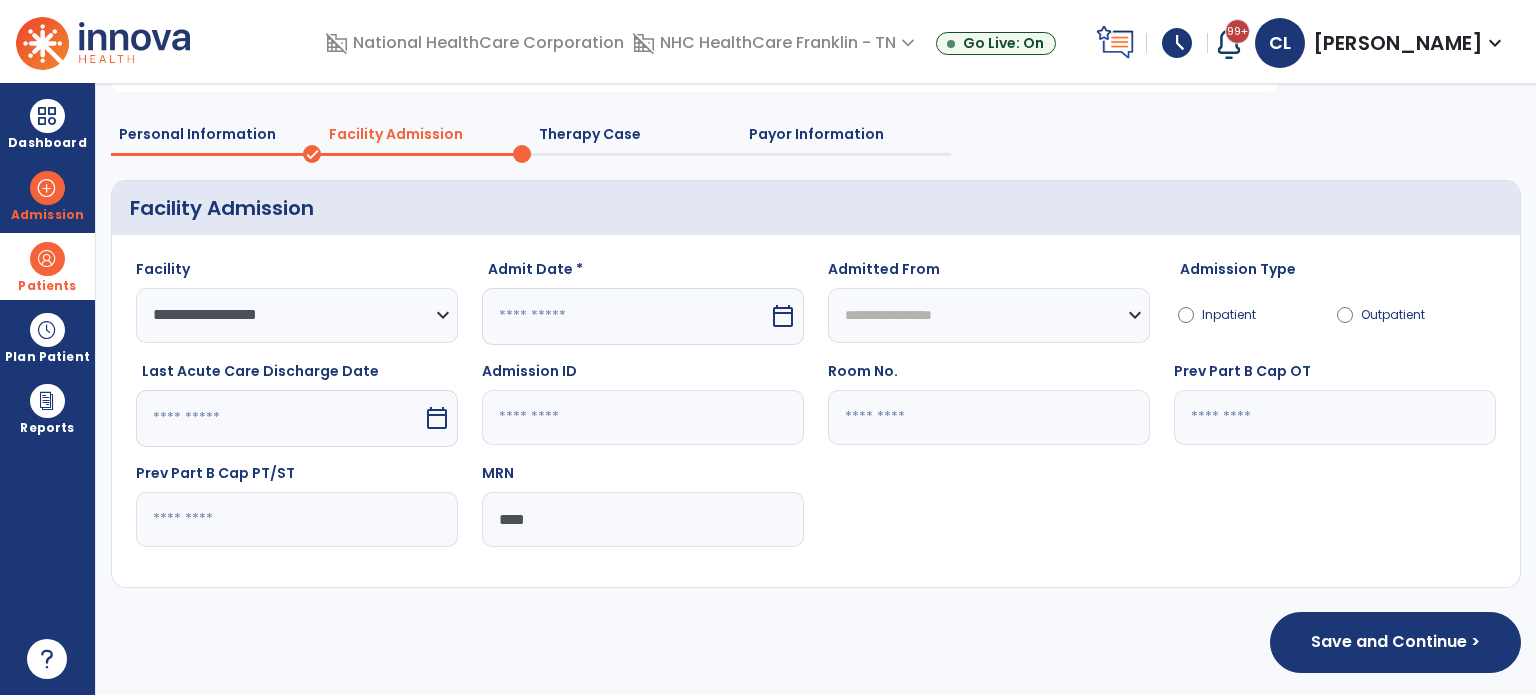type on "****" 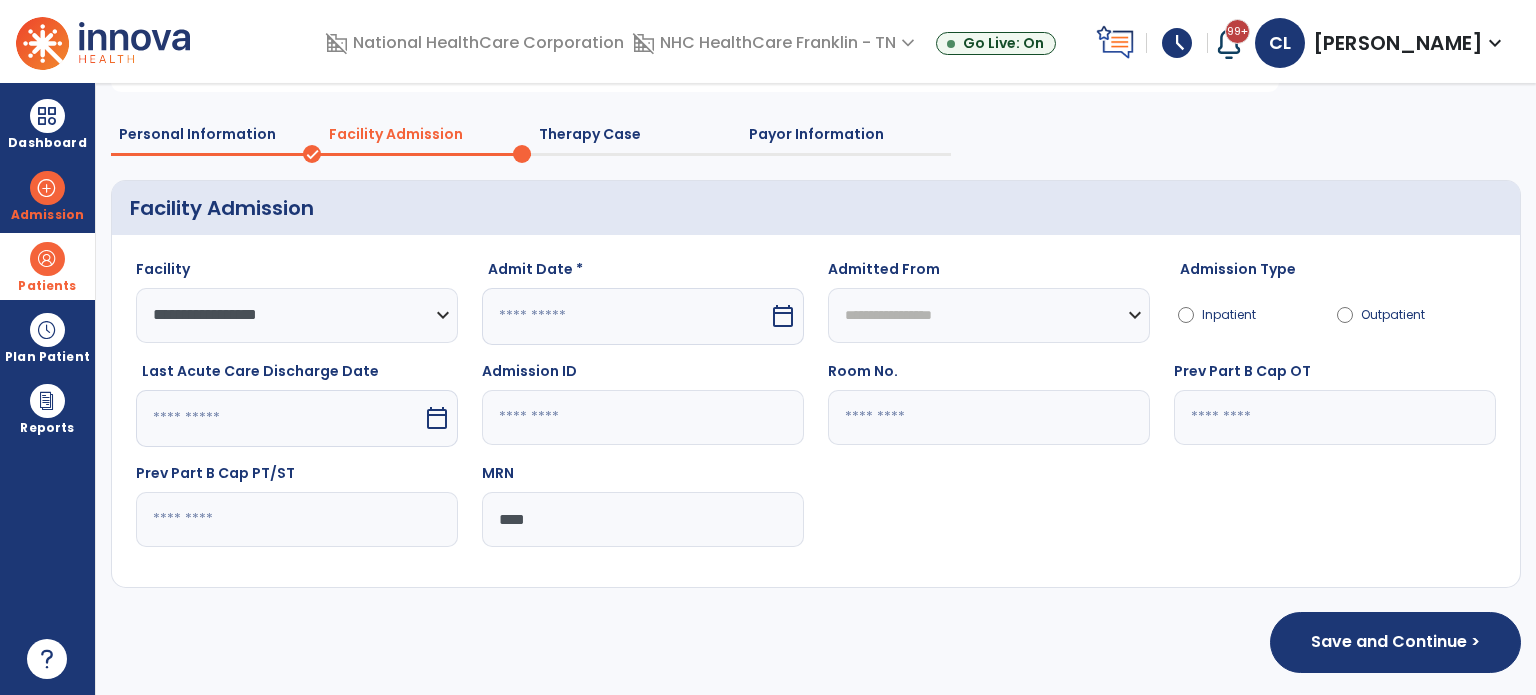 select on "*" 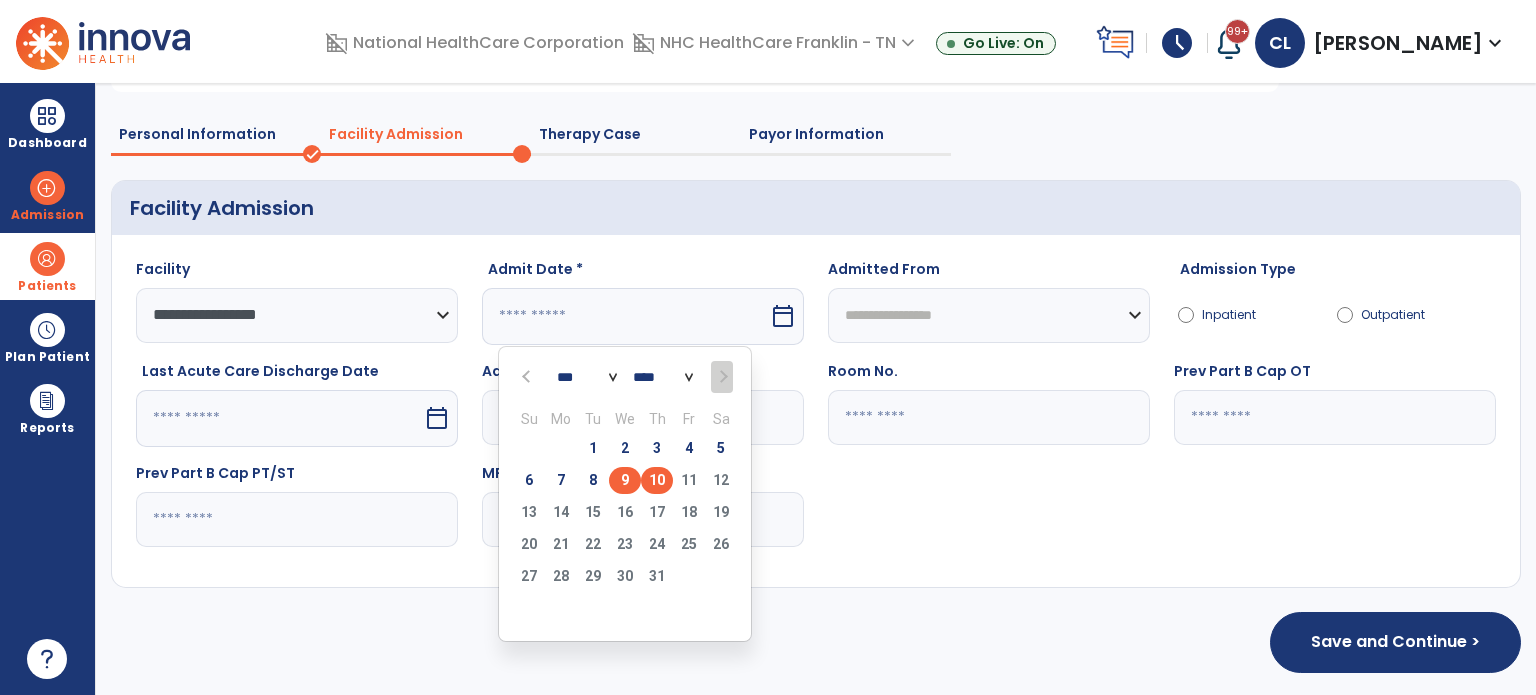 click on "9" at bounding box center (625, 480) 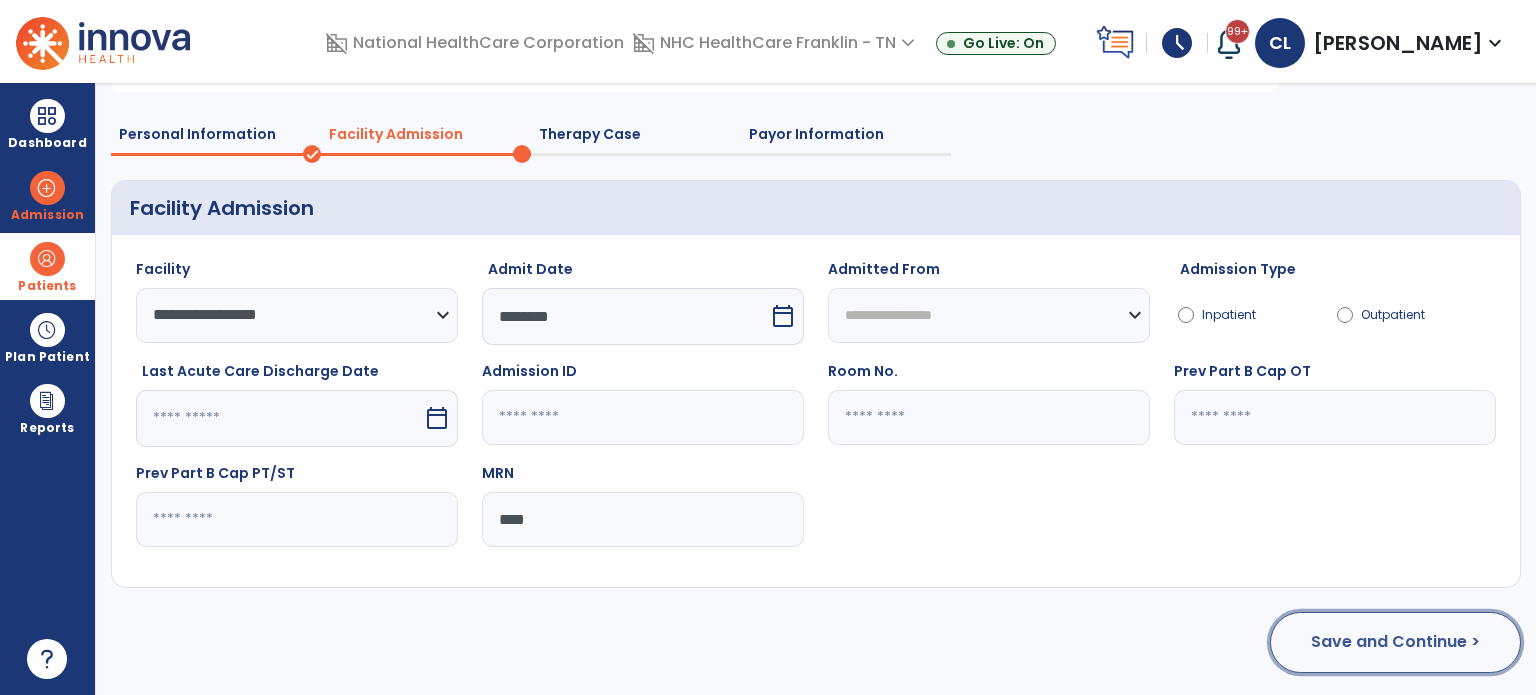 click on "Save and Continue >" 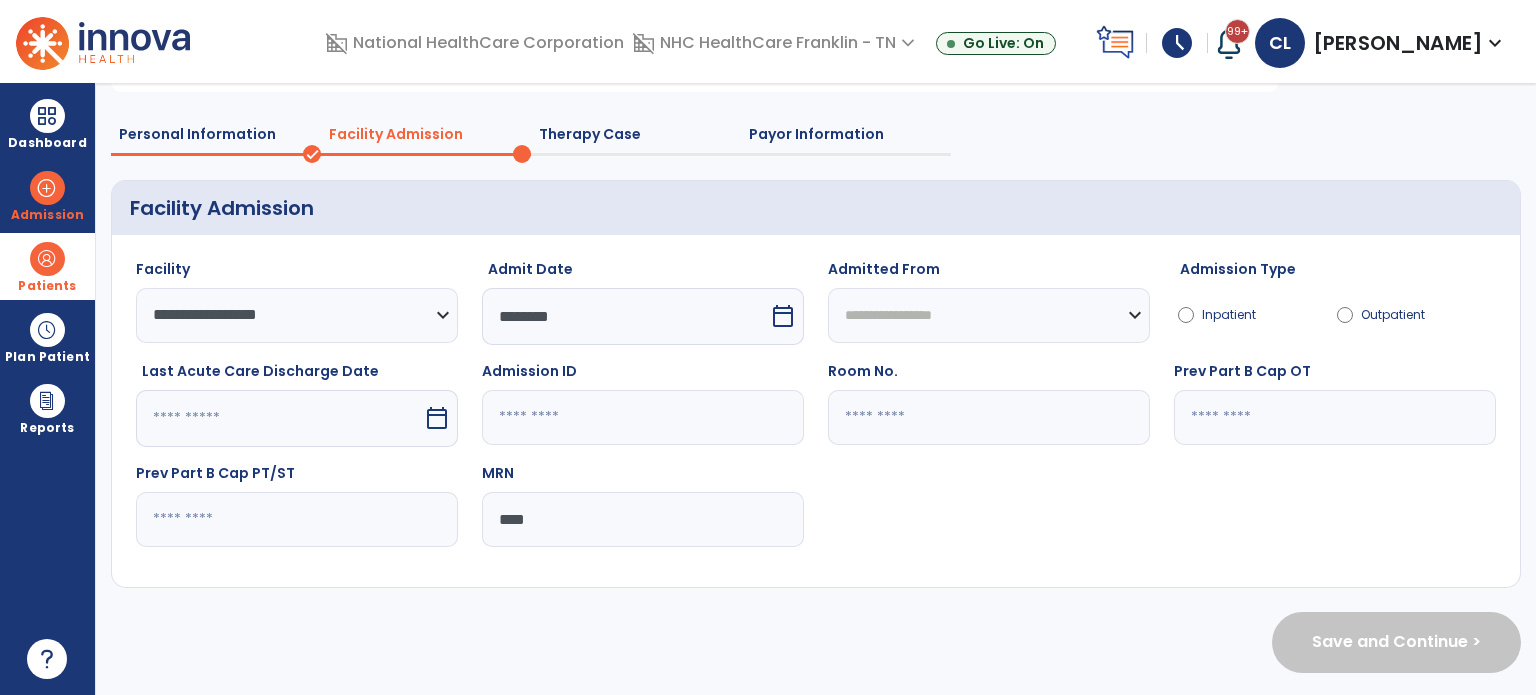 scroll, scrollTop: 0, scrollLeft: 0, axis: both 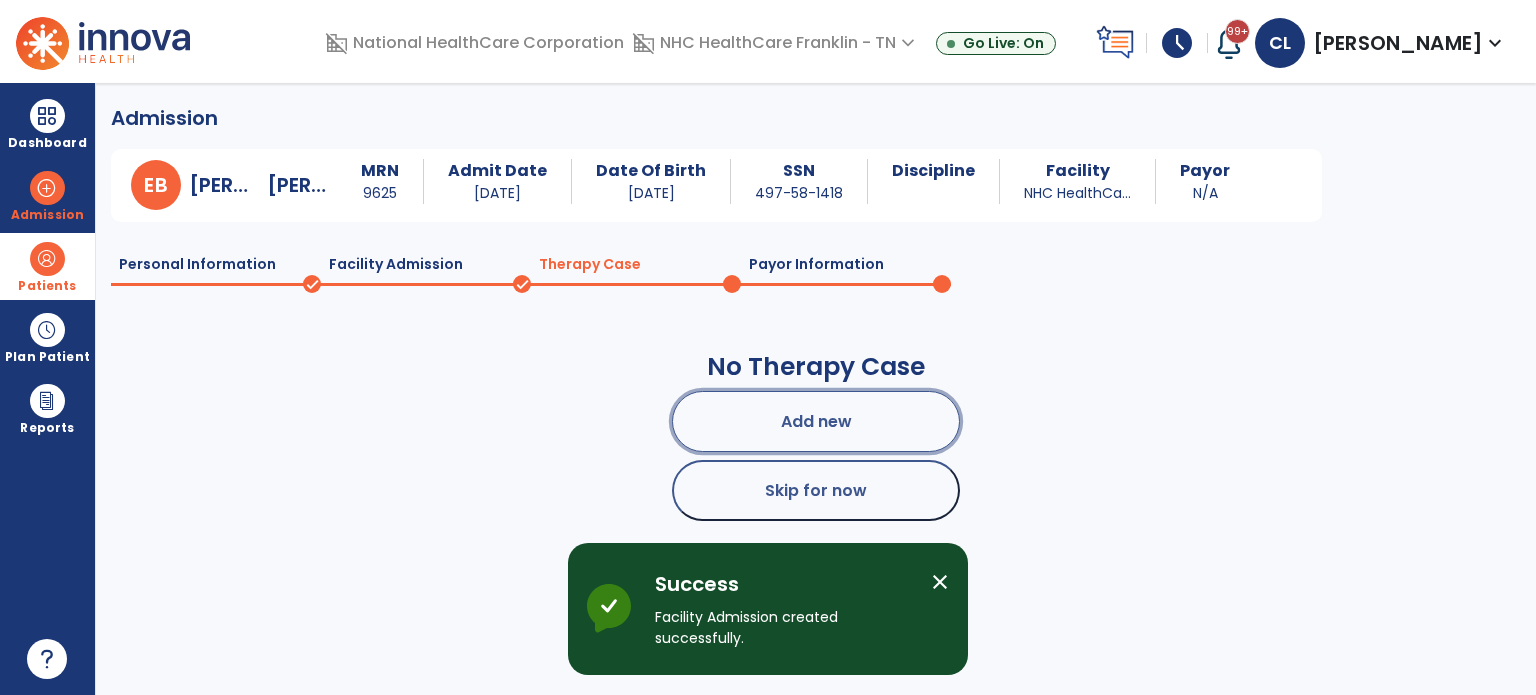 click on "Add new" at bounding box center (816, 421) 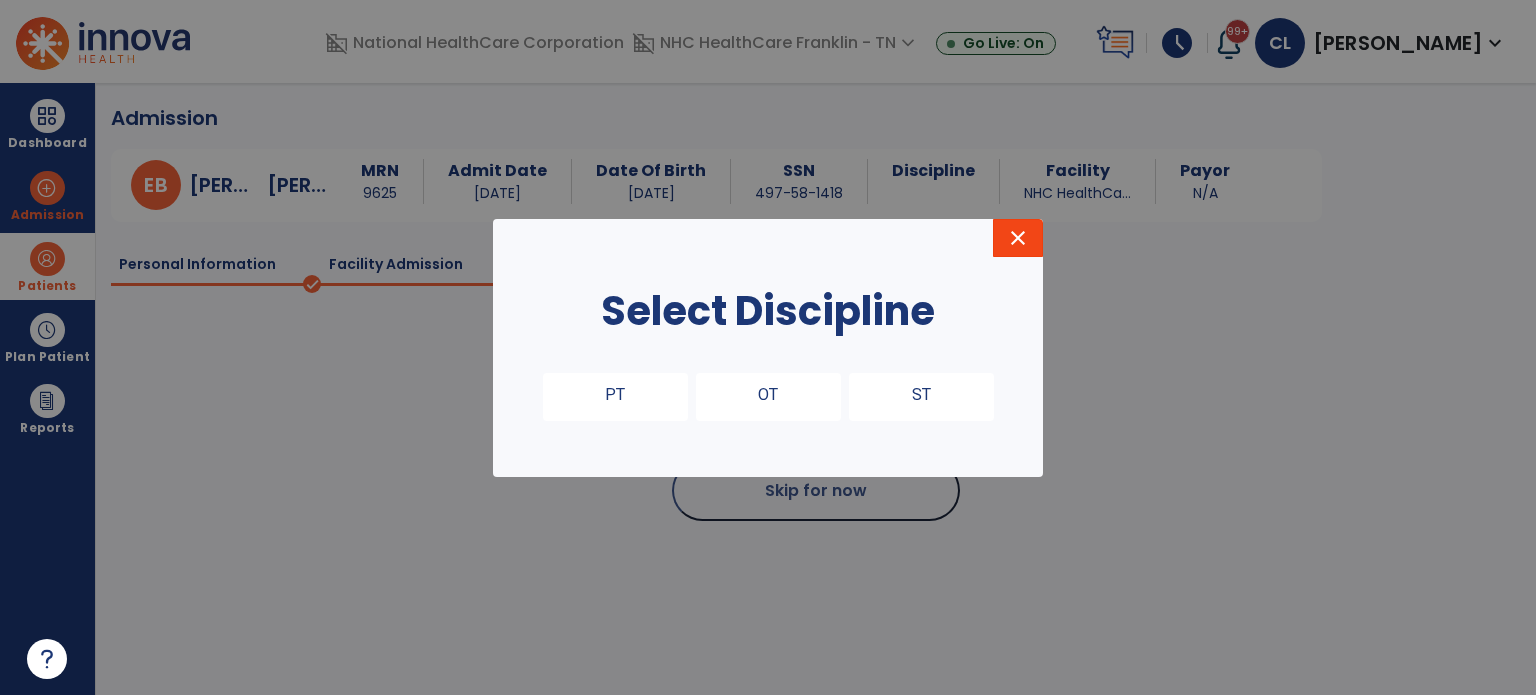 click on "close" at bounding box center (1018, 238) 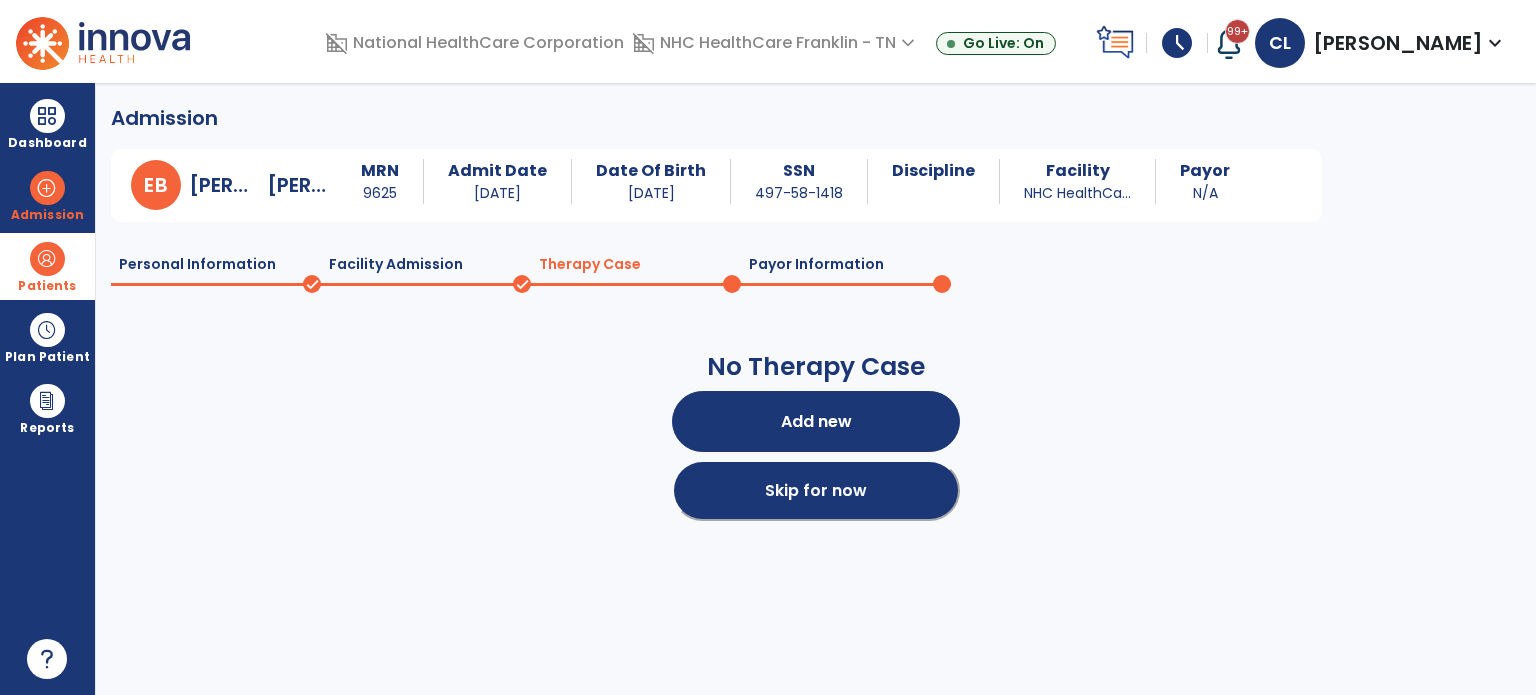 click on "Skip for now" at bounding box center (816, 490) 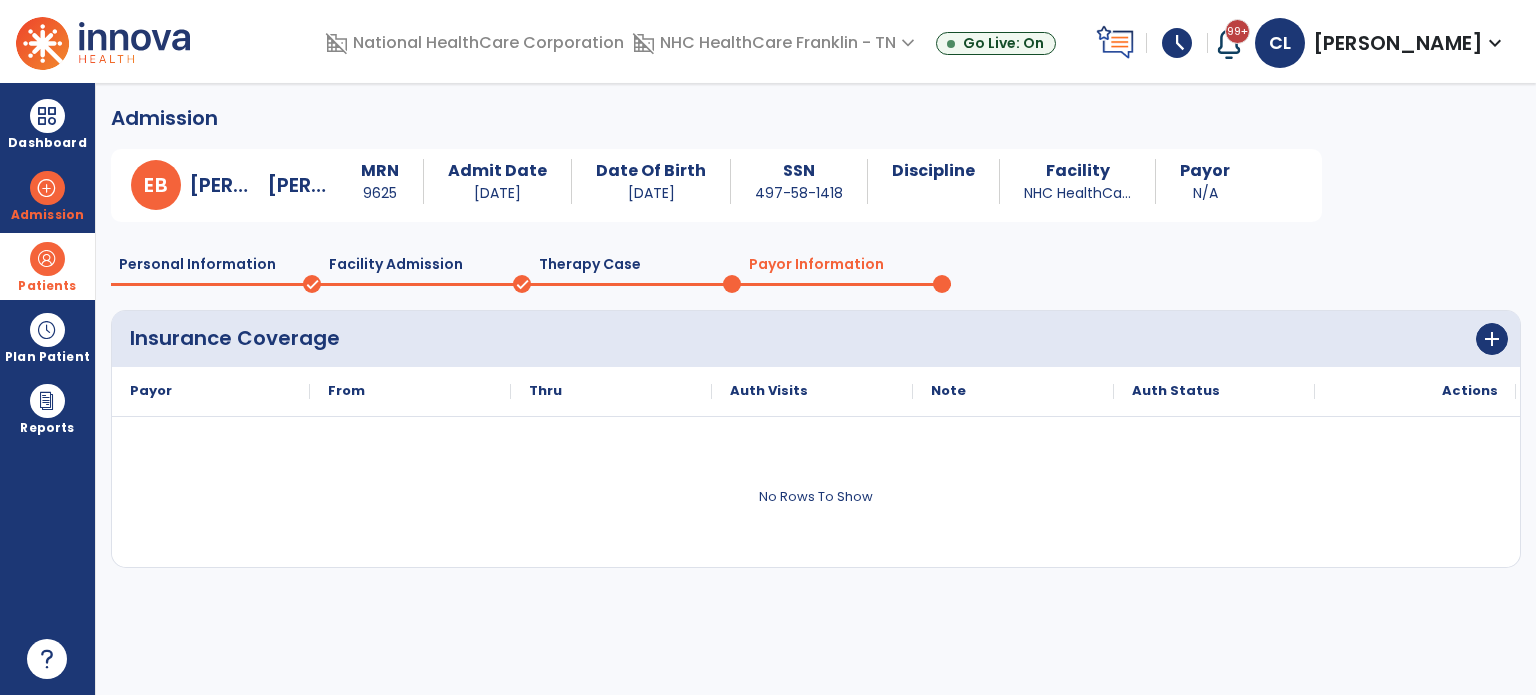 scroll, scrollTop: 119, scrollLeft: 0, axis: vertical 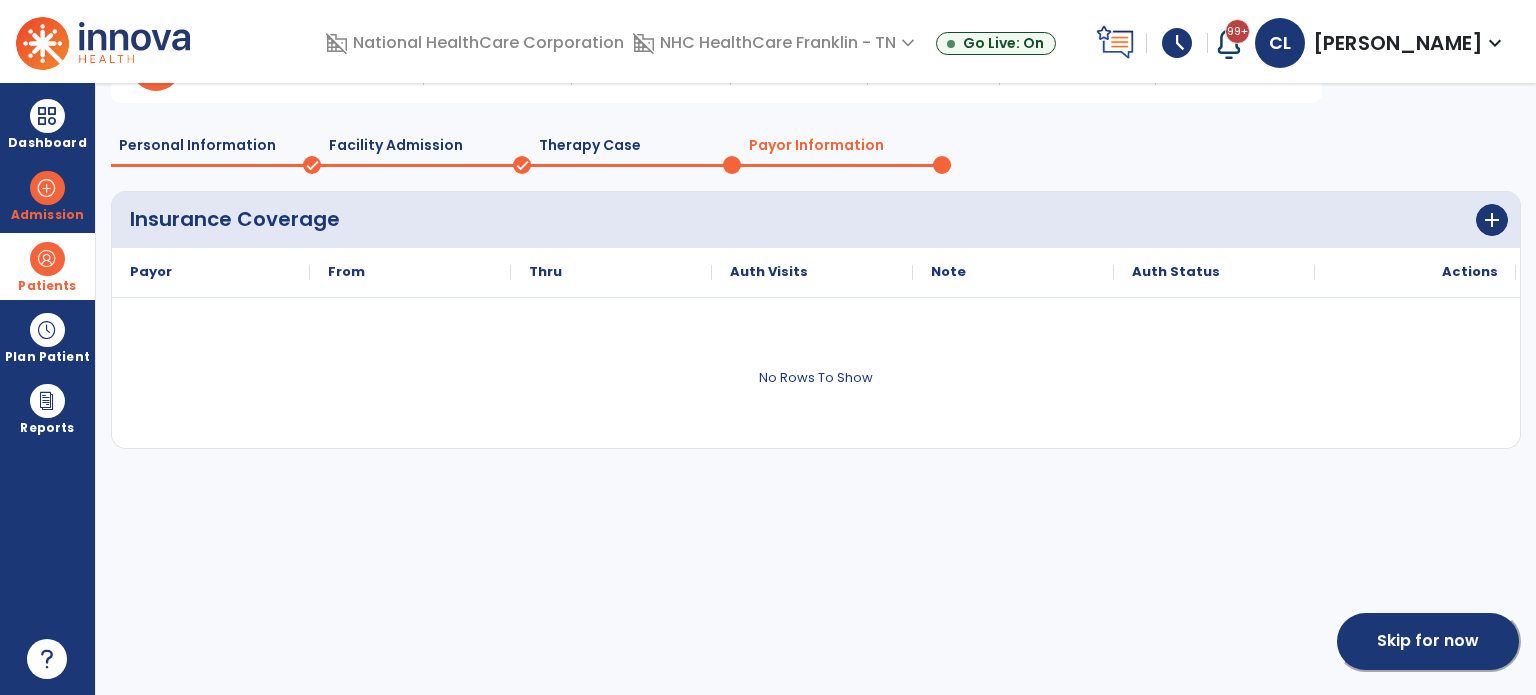 click on "Skip for now" 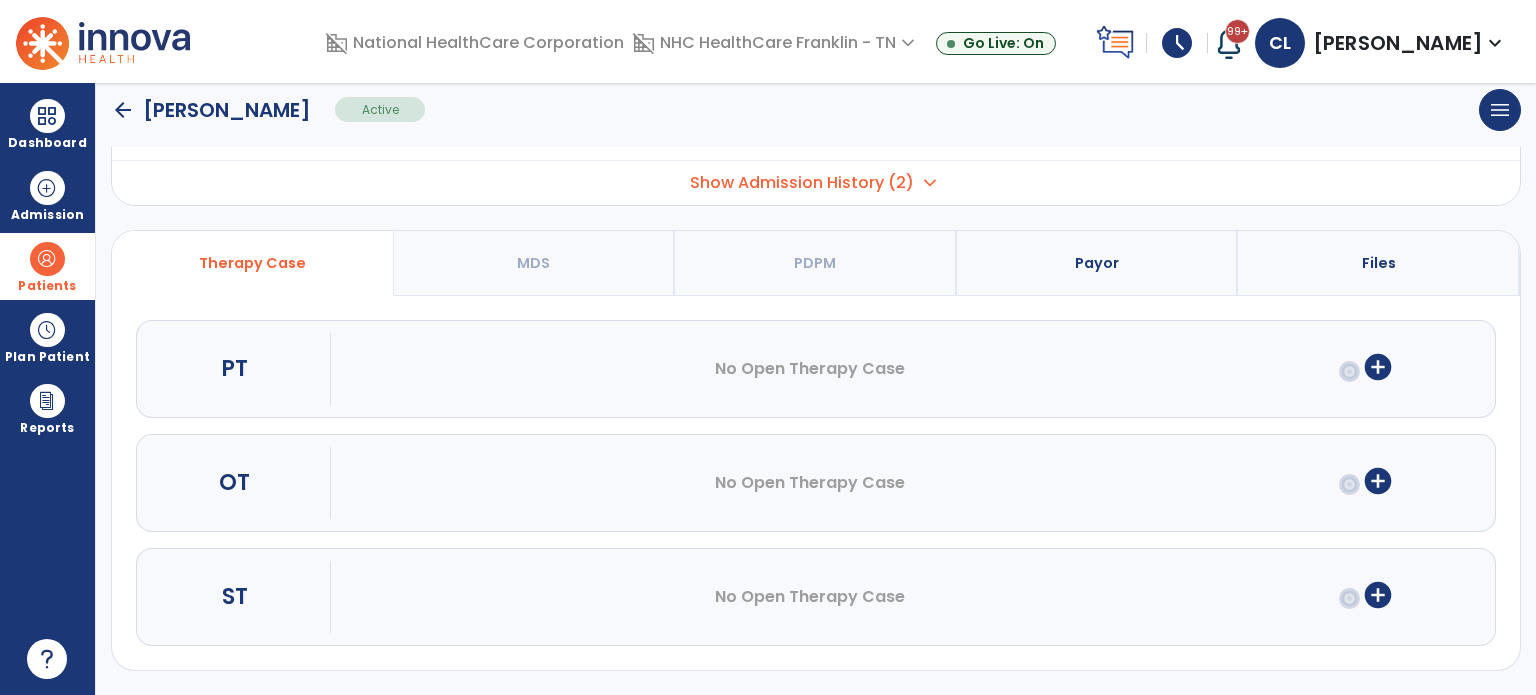 scroll, scrollTop: 107, scrollLeft: 0, axis: vertical 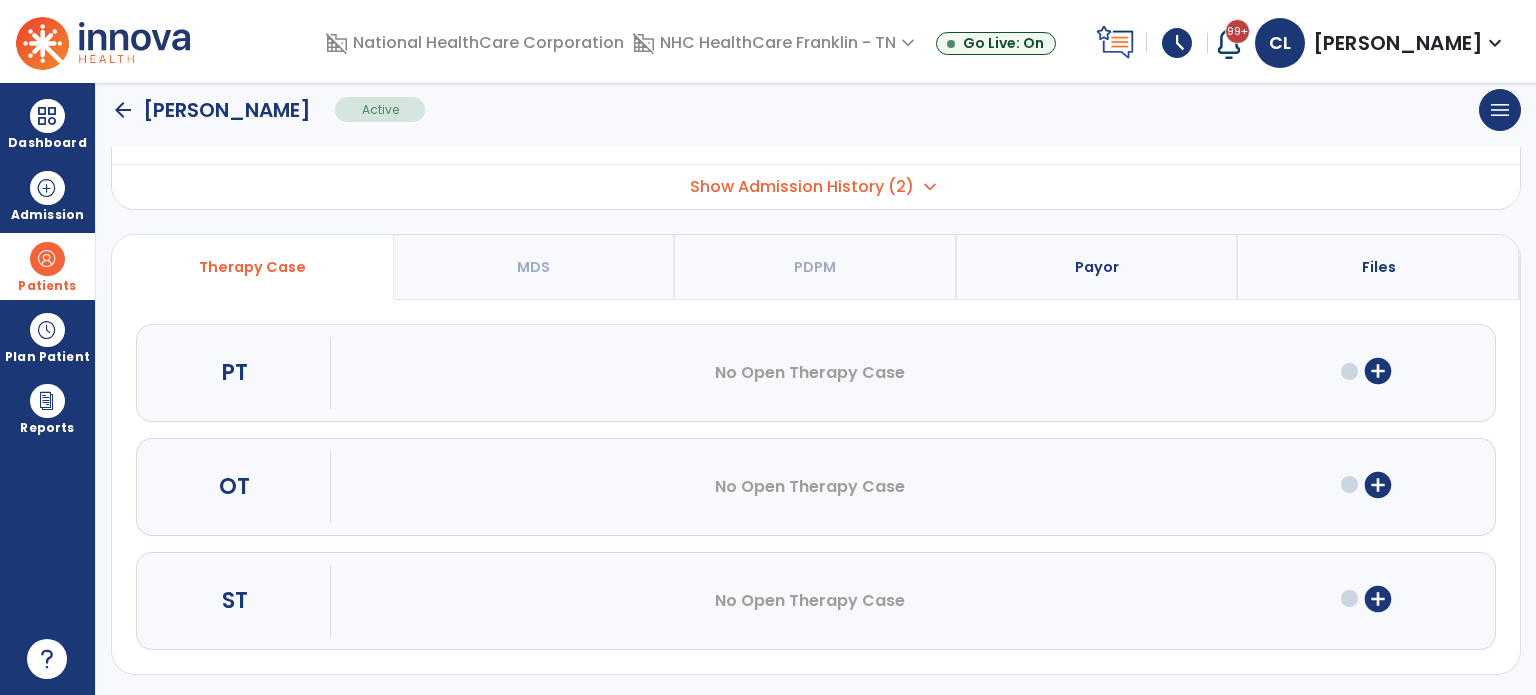 click on "arrow_back" 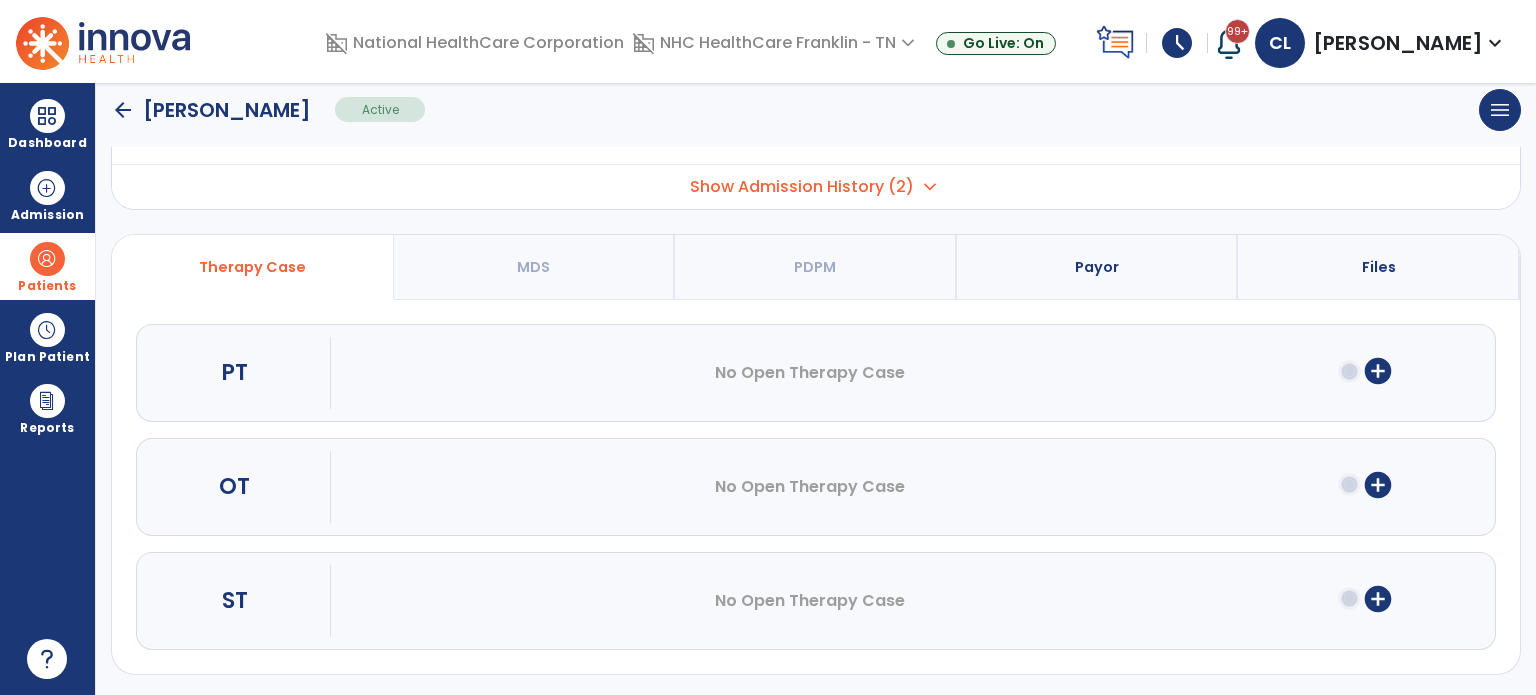 scroll, scrollTop: 46, scrollLeft: 0, axis: vertical 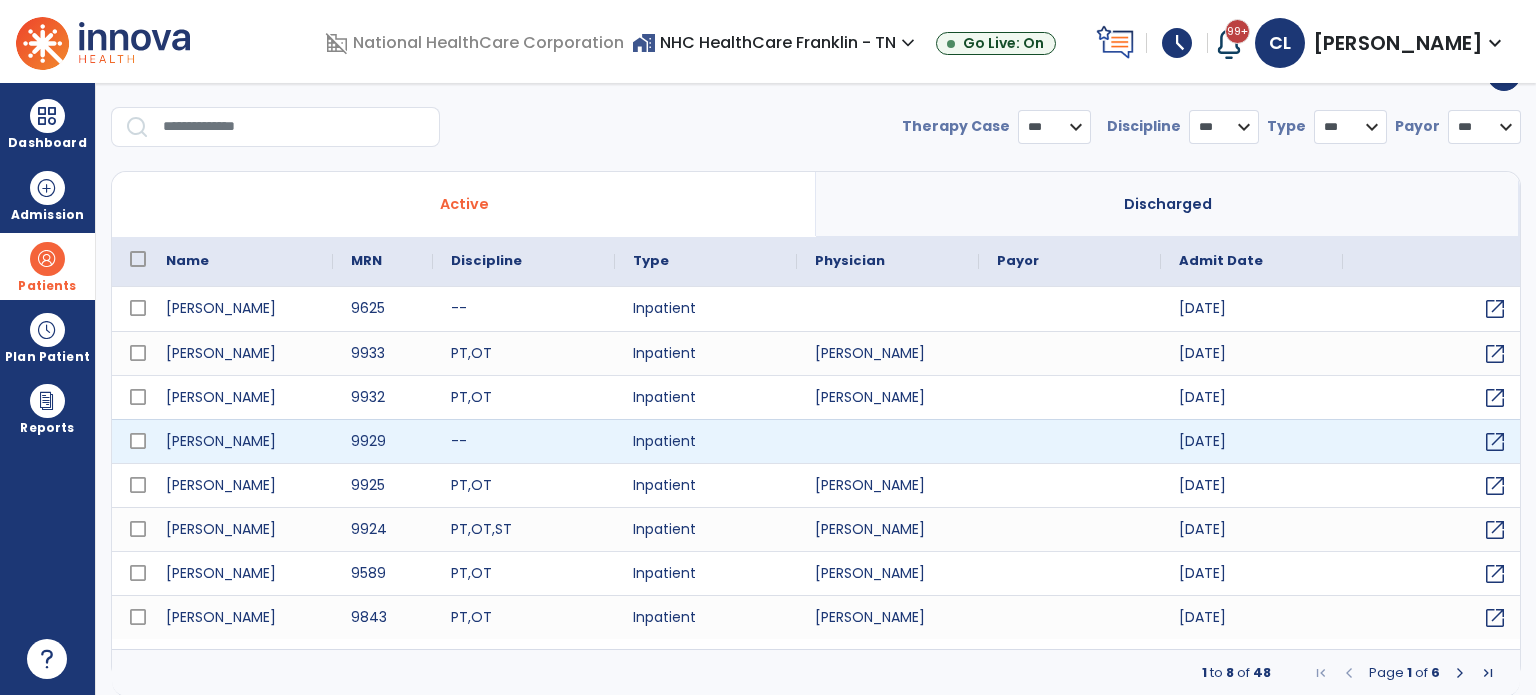 select on "***" 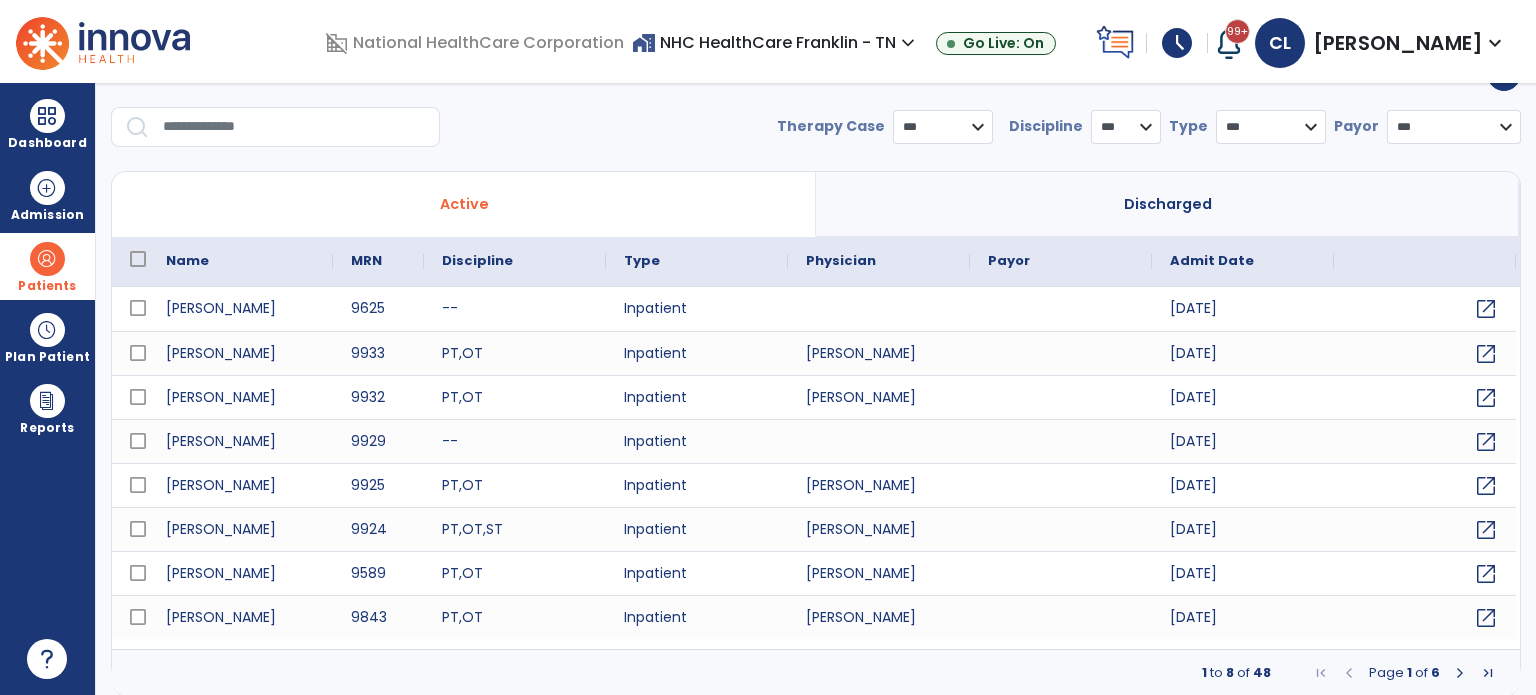 click at bounding box center [1460, 673] 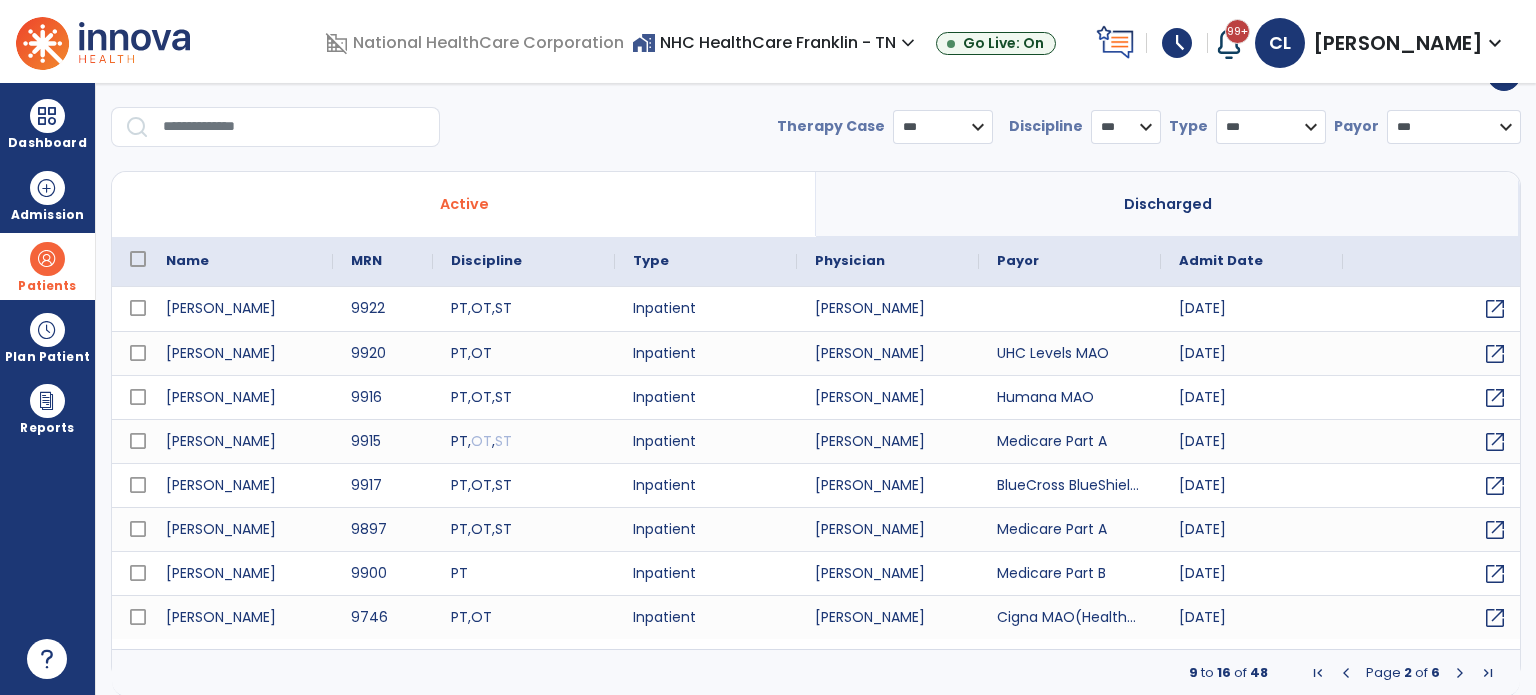 click at bounding box center (1346, 673) 